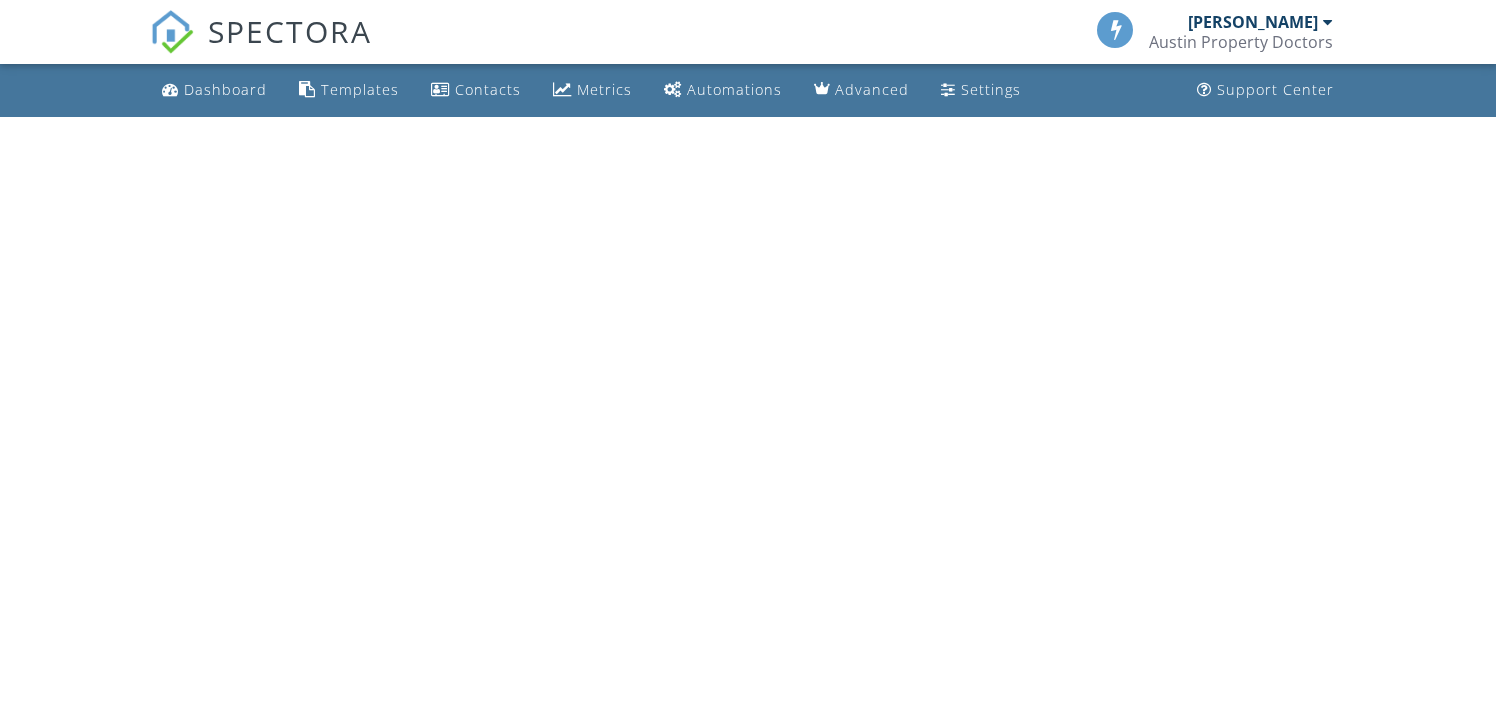 scroll, scrollTop: 0, scrollLeft: 0, axis: both 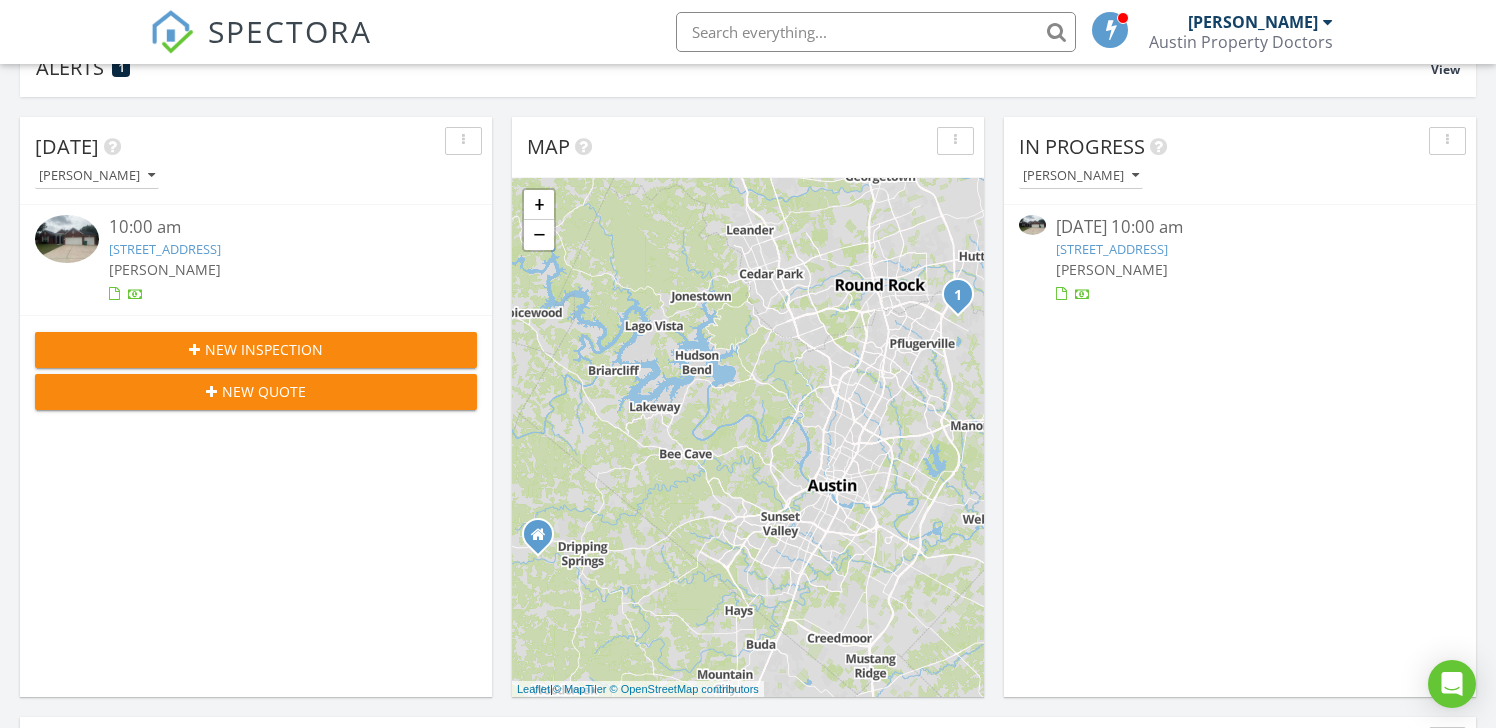 click on "19709 Vilamoura St, Pflugerville, TX 78660" at bounding box center (1112, 249) 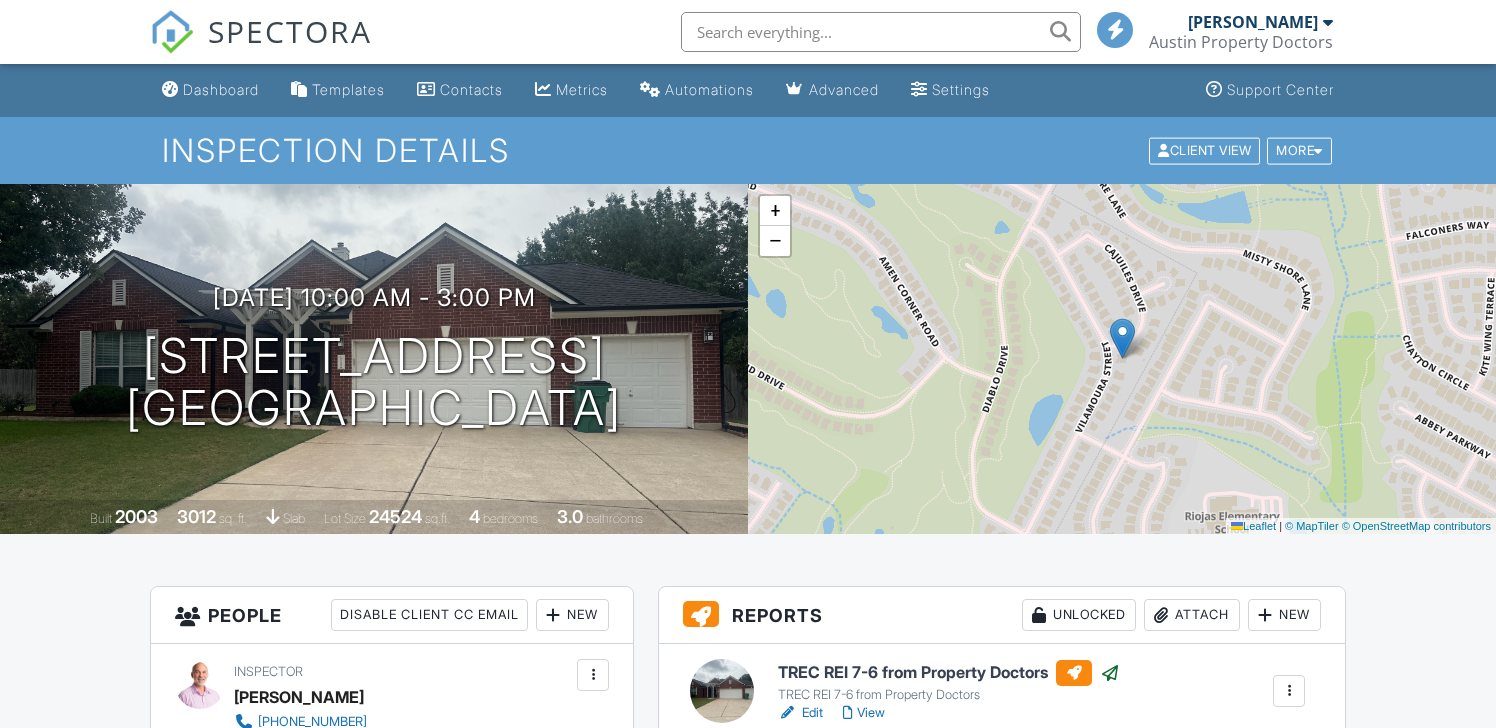 scroll, scrollTop: 269, scrollLeft: 0, axis: vertical 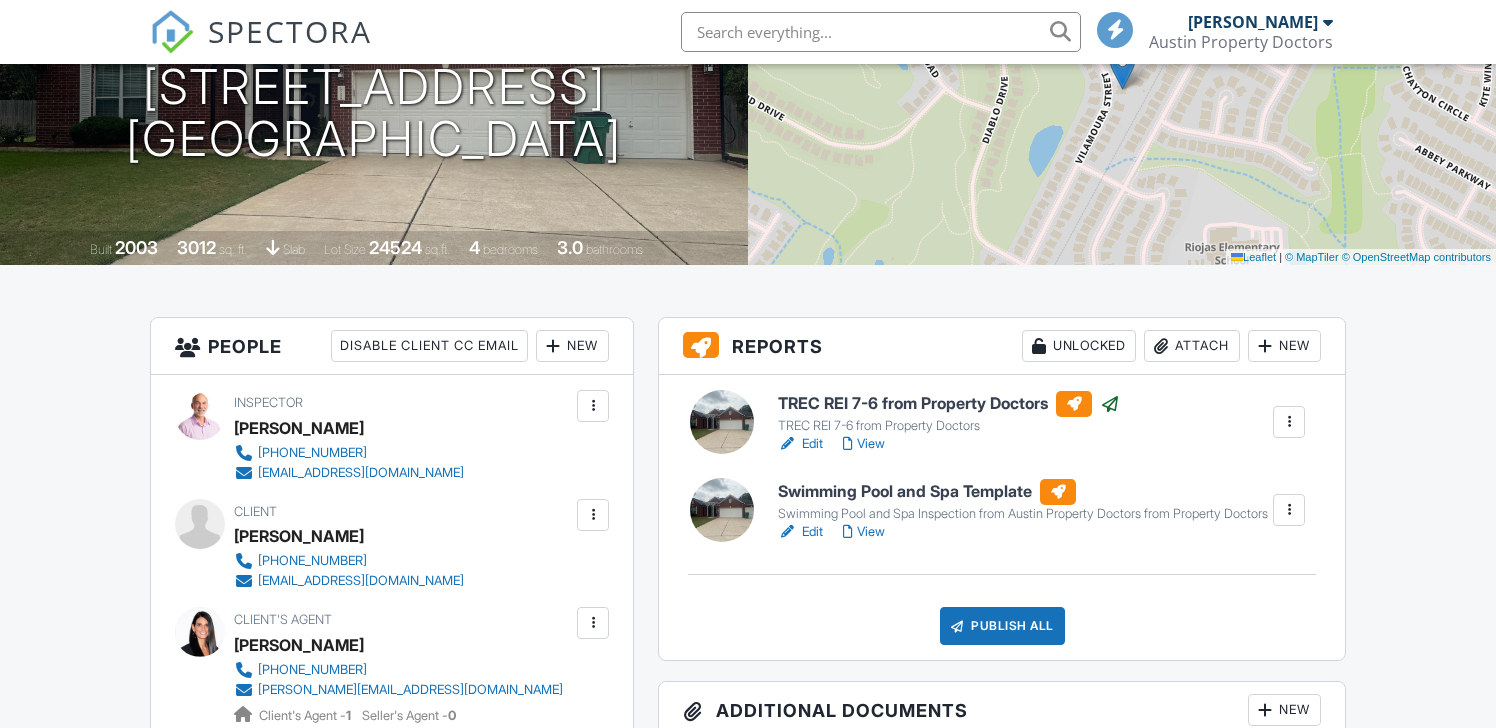 click on "Edit" at bounding box center (800, 532) 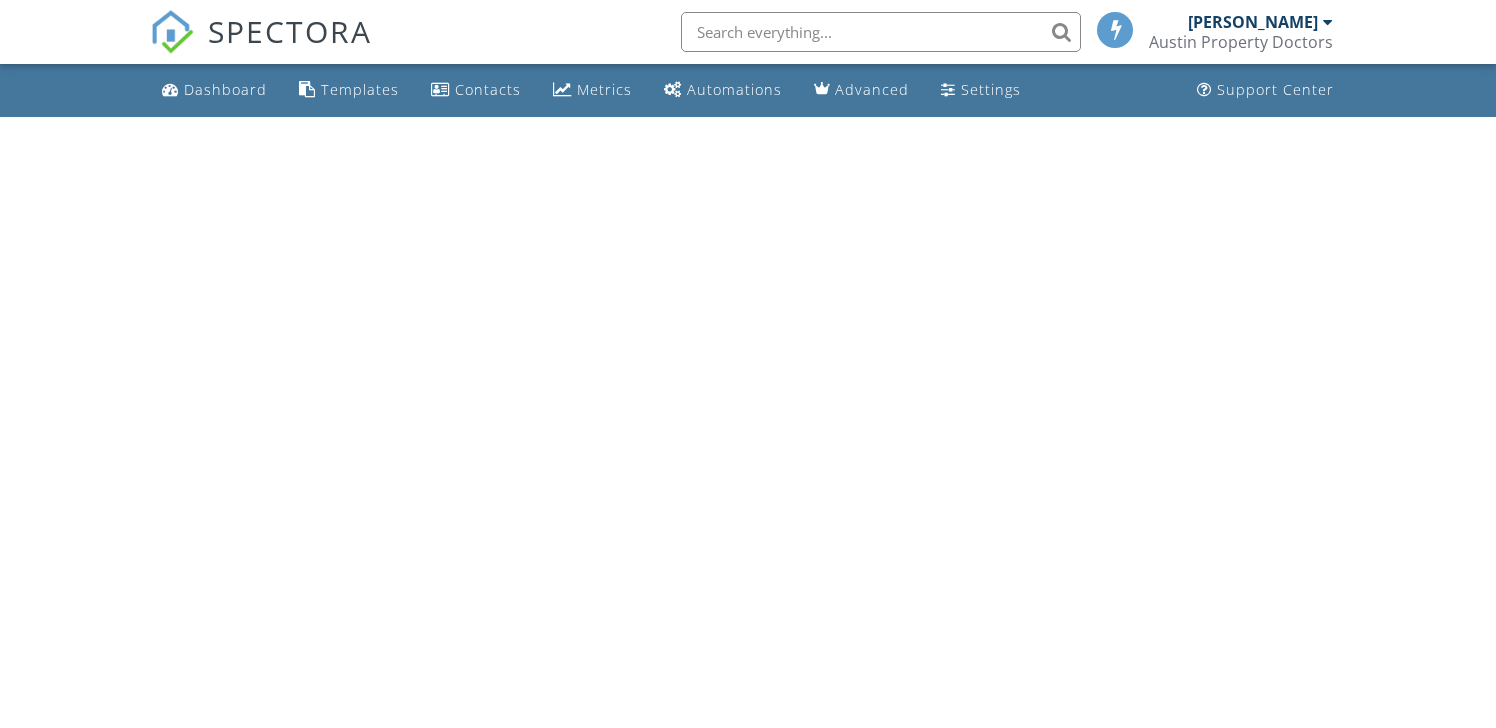 scroll, scrollTop: 0, scrollLeft: 0, axis: both 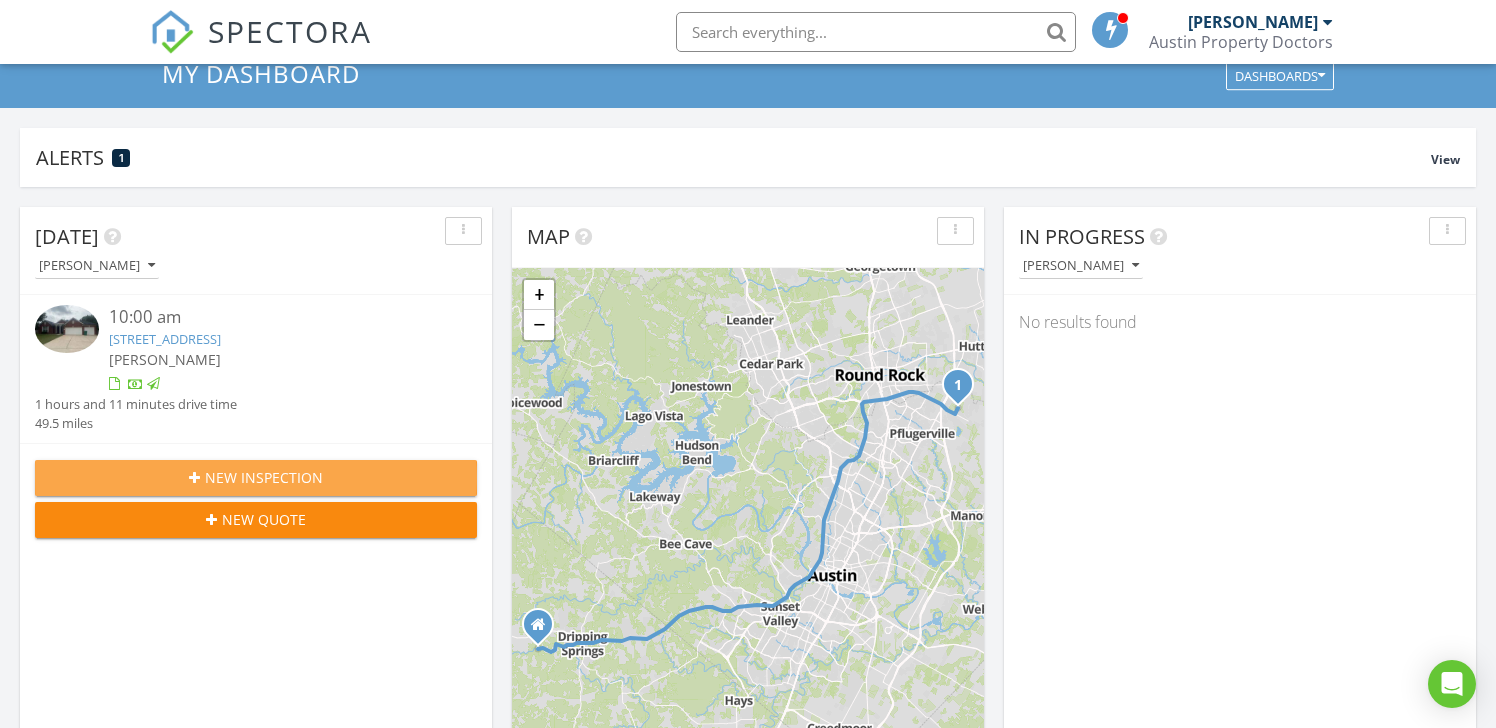 click on "New Inspection" at bounding box center [264, 477] 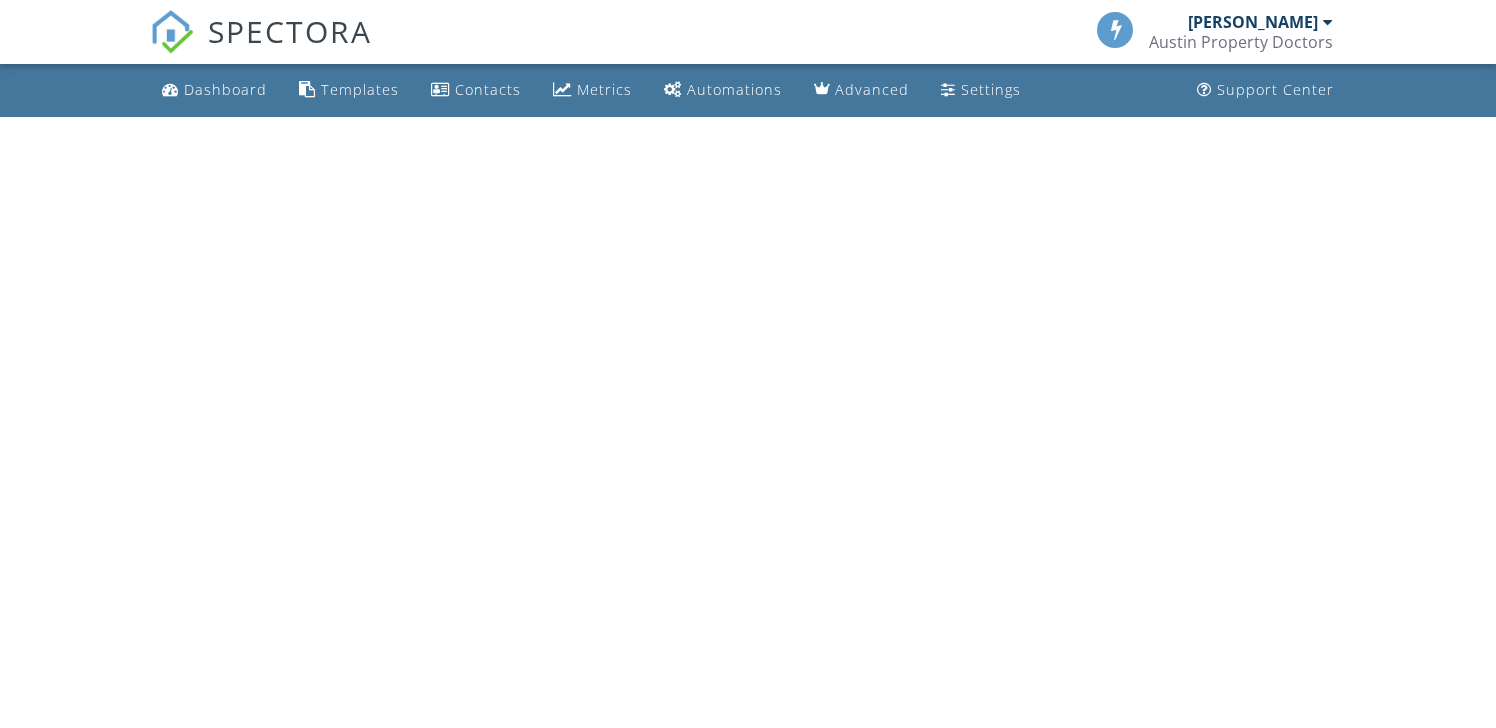 scroll, scrollTop: 0, scrollLeft: 0, axis: both 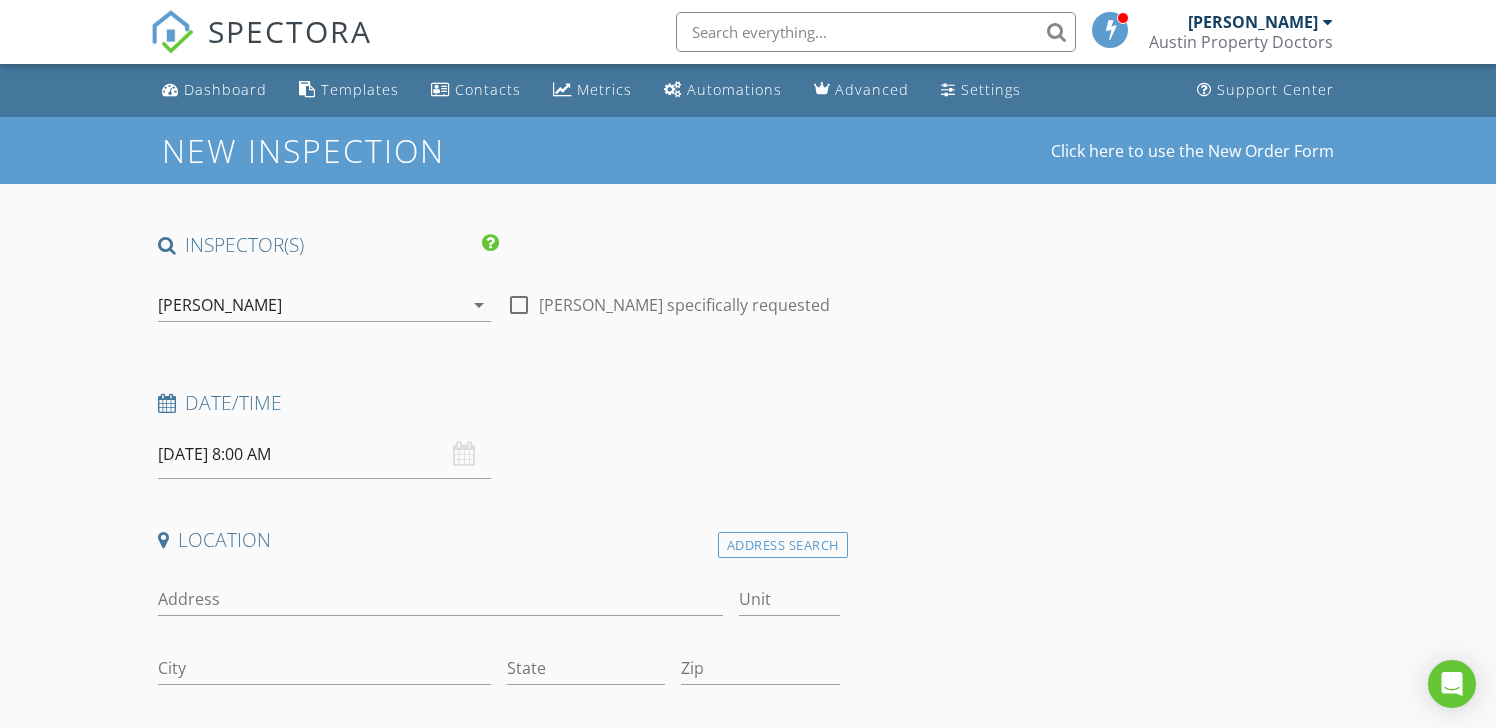 click on "07/14/2025 8:00 AM" at bounding box center (324, 454) 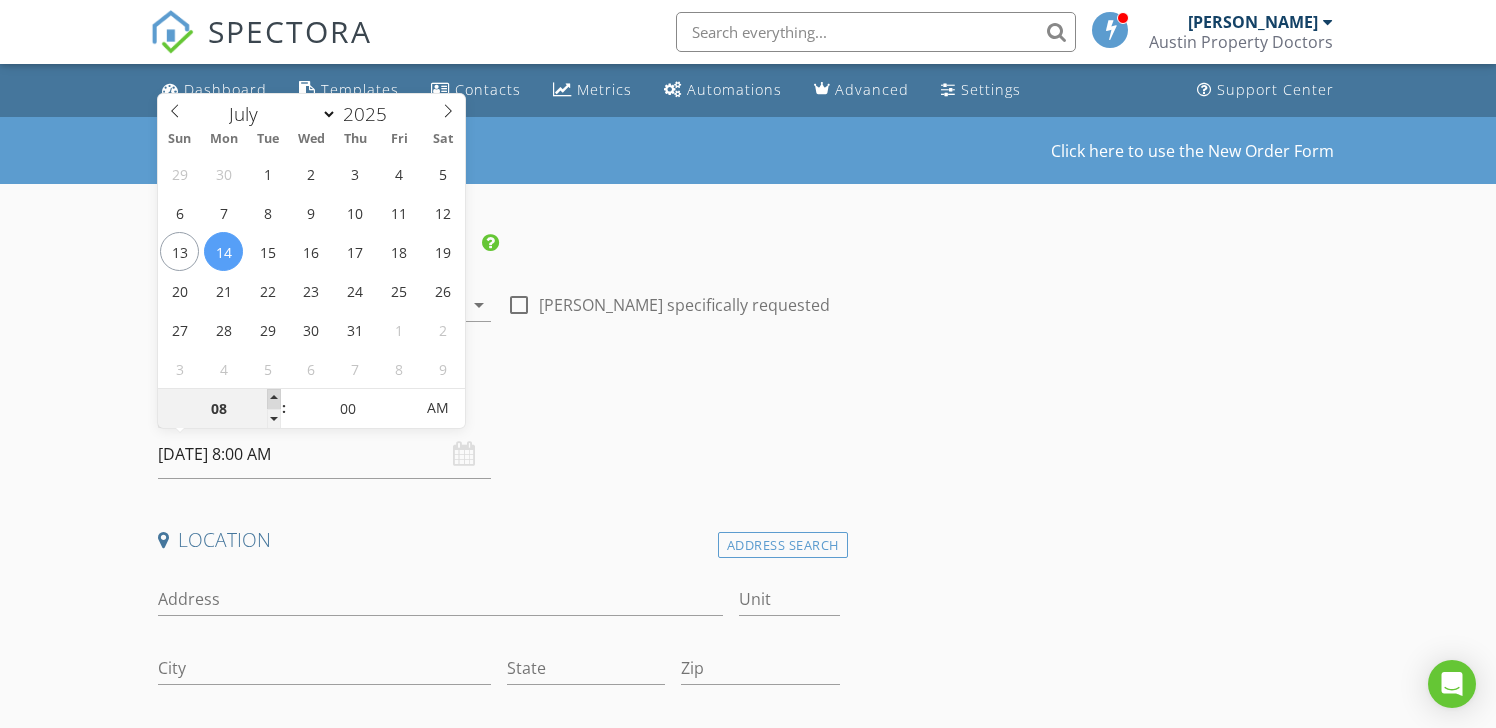 type on "09" 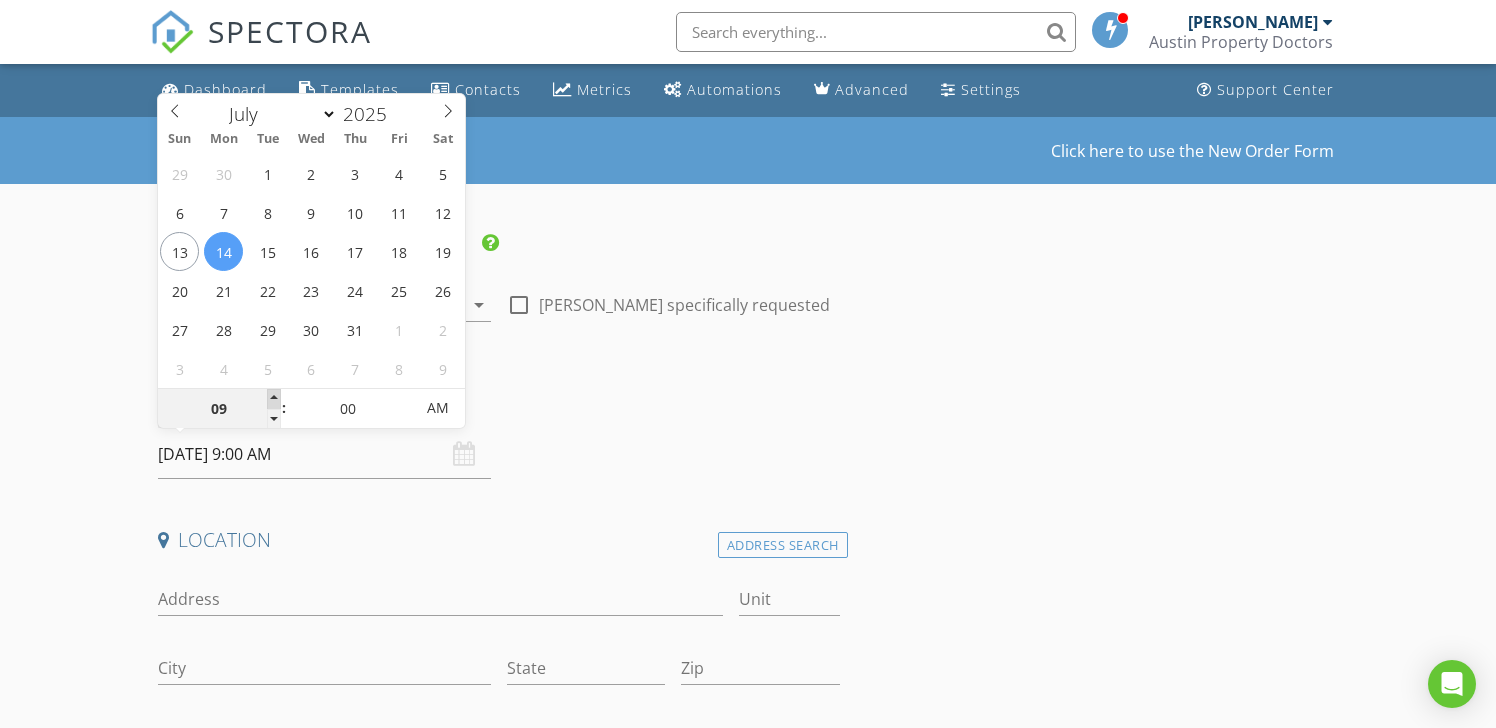 click at bounding box center [274, 399] 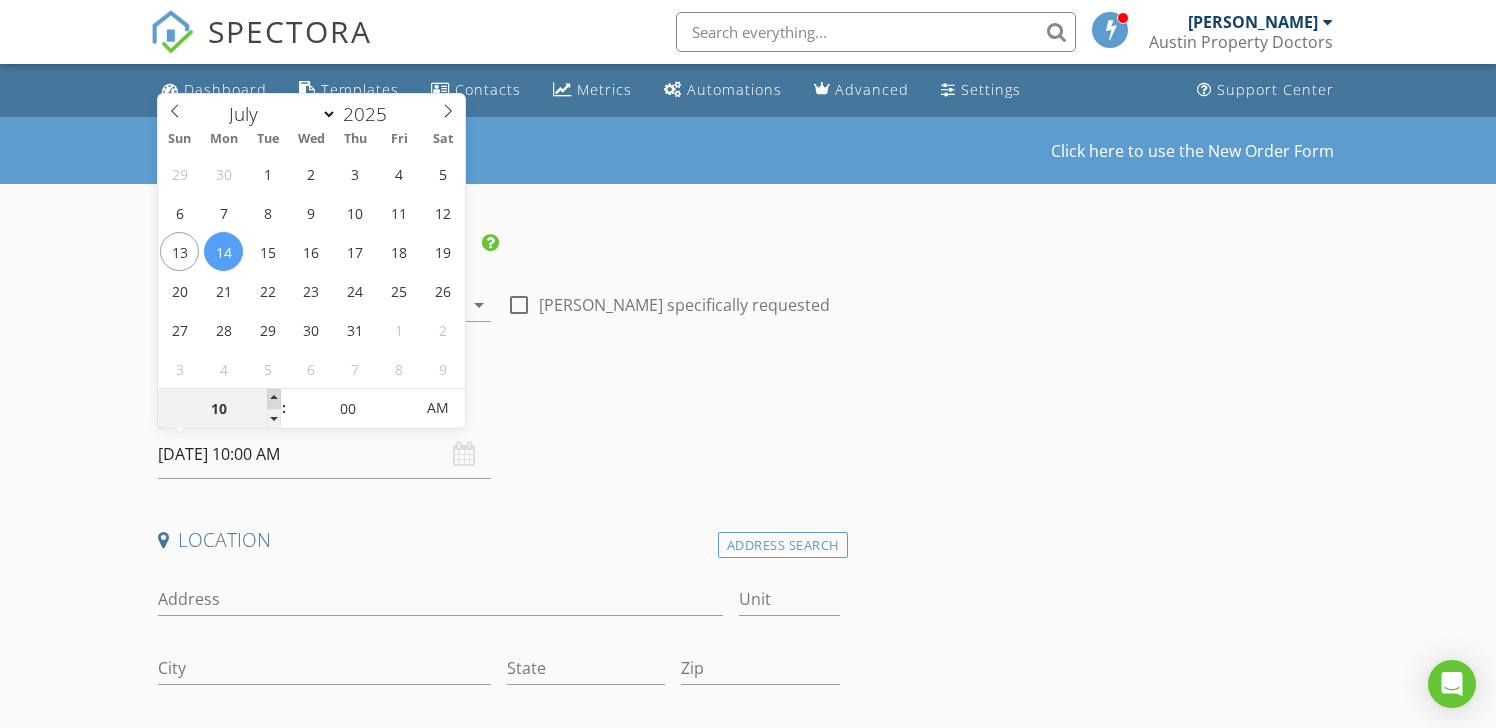 click at bounding box center [274, 399] 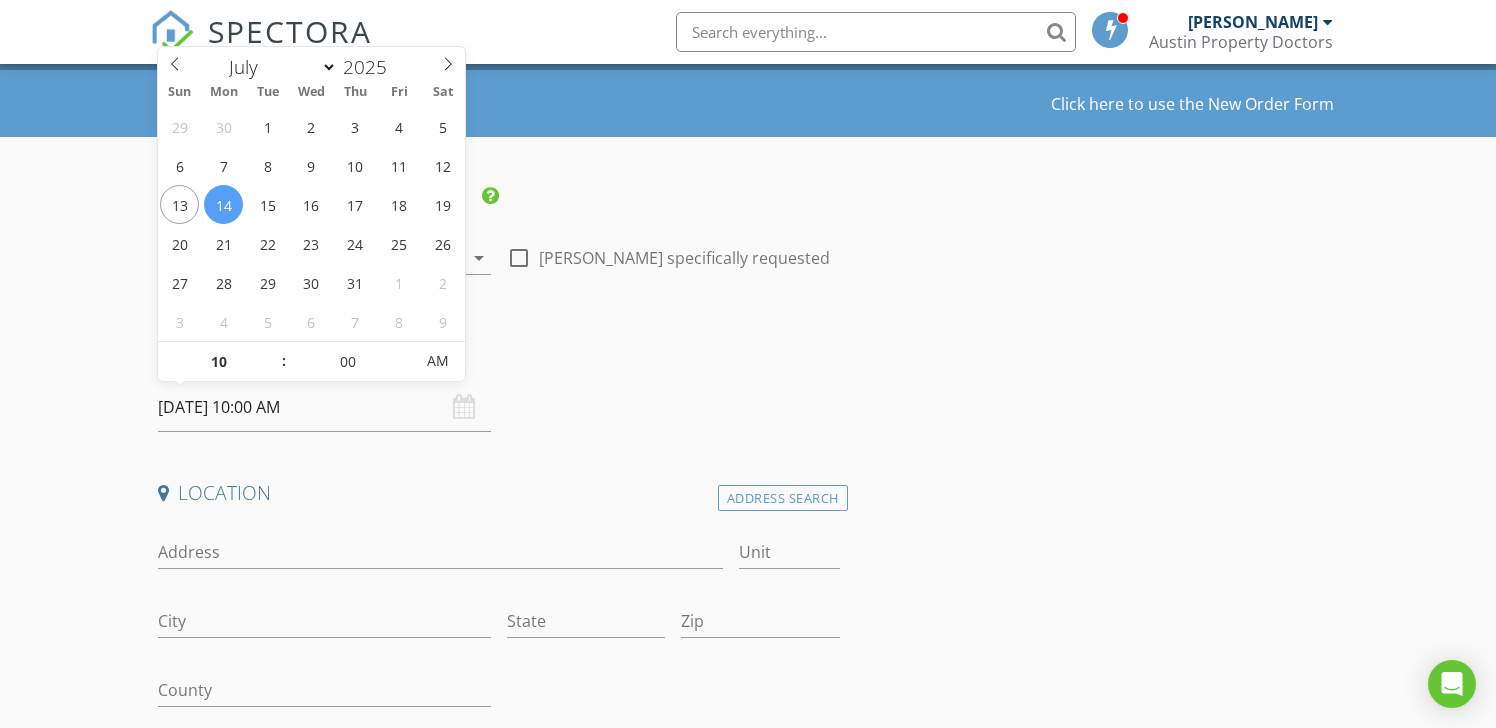 scroll, scrollTop: 50, scrollLeft: 0, axis: vertical 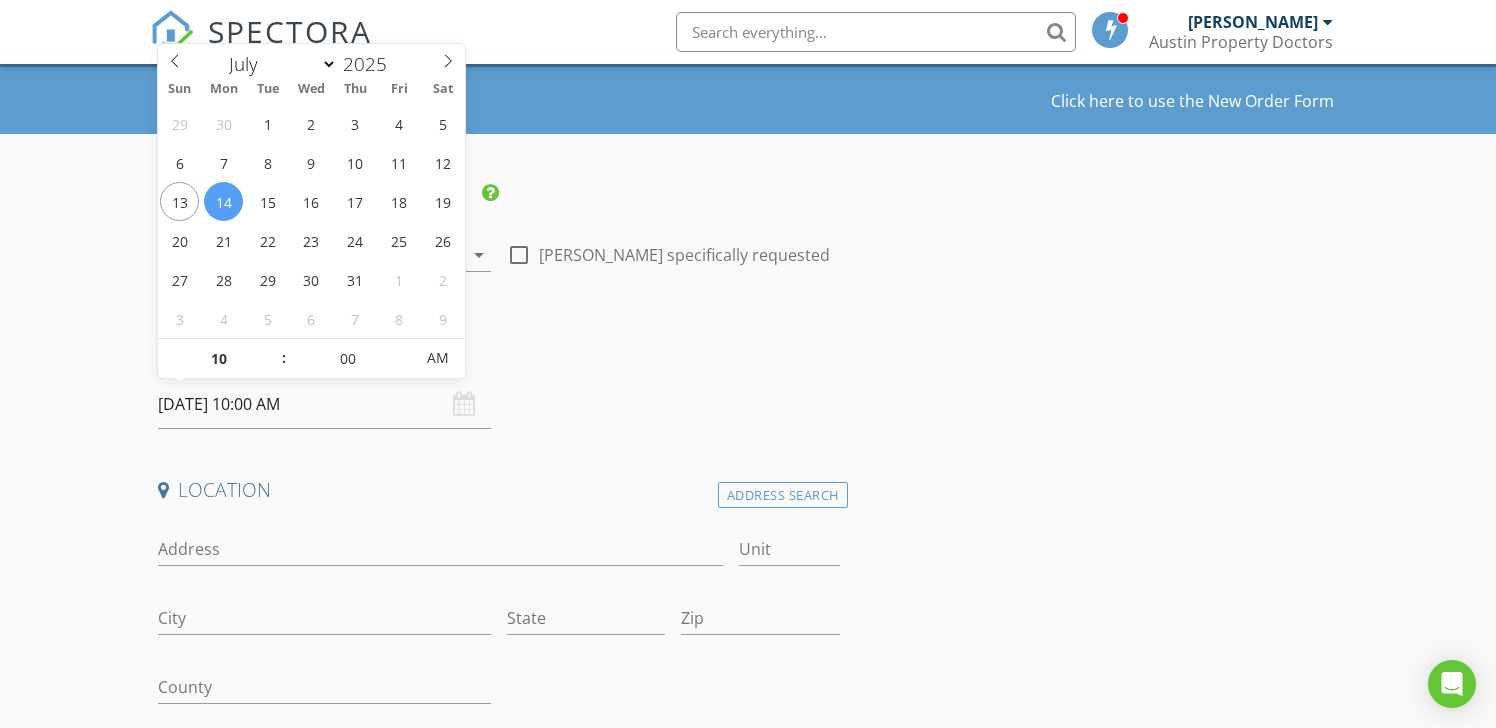 click on "Address" at bounding box center (441, 553) 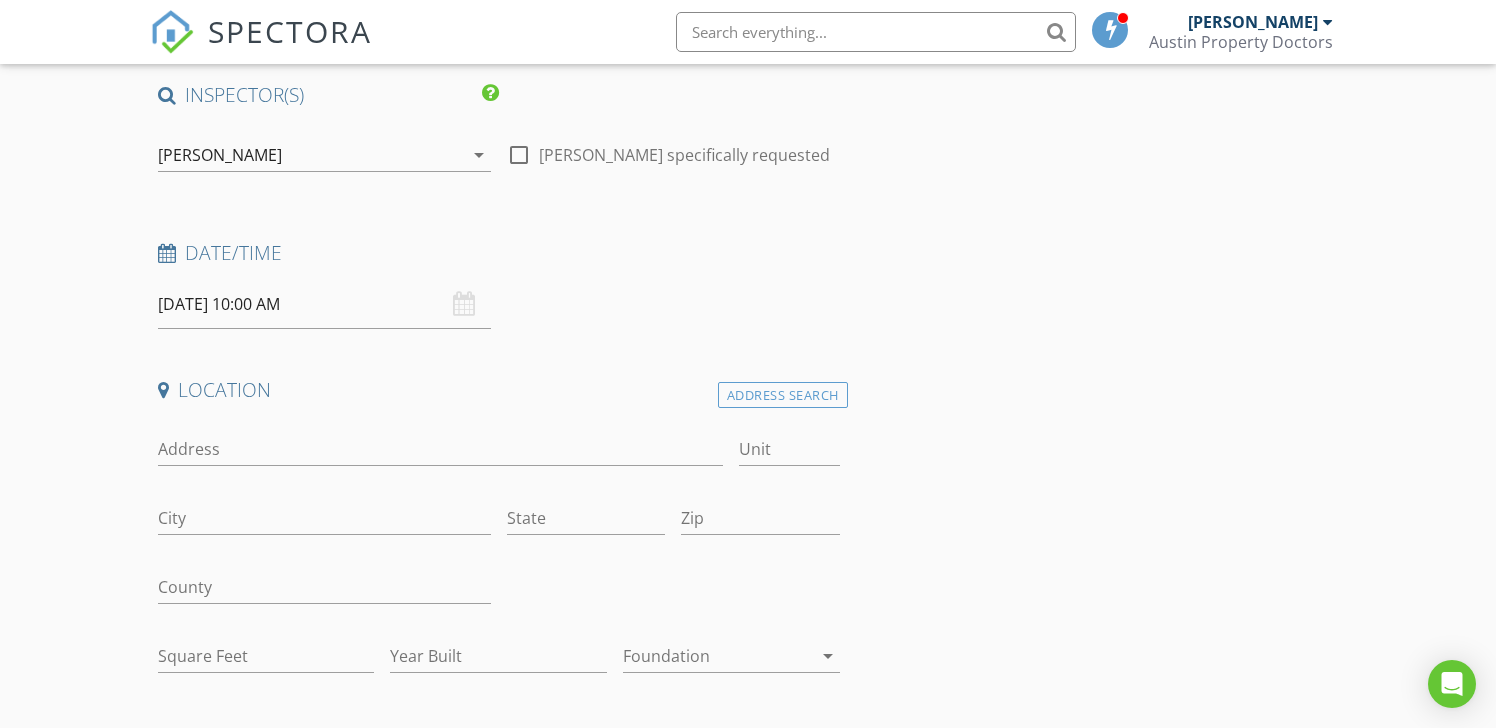 scroll, scrollTop: 152, scrollLeft: 0, axis: vertical 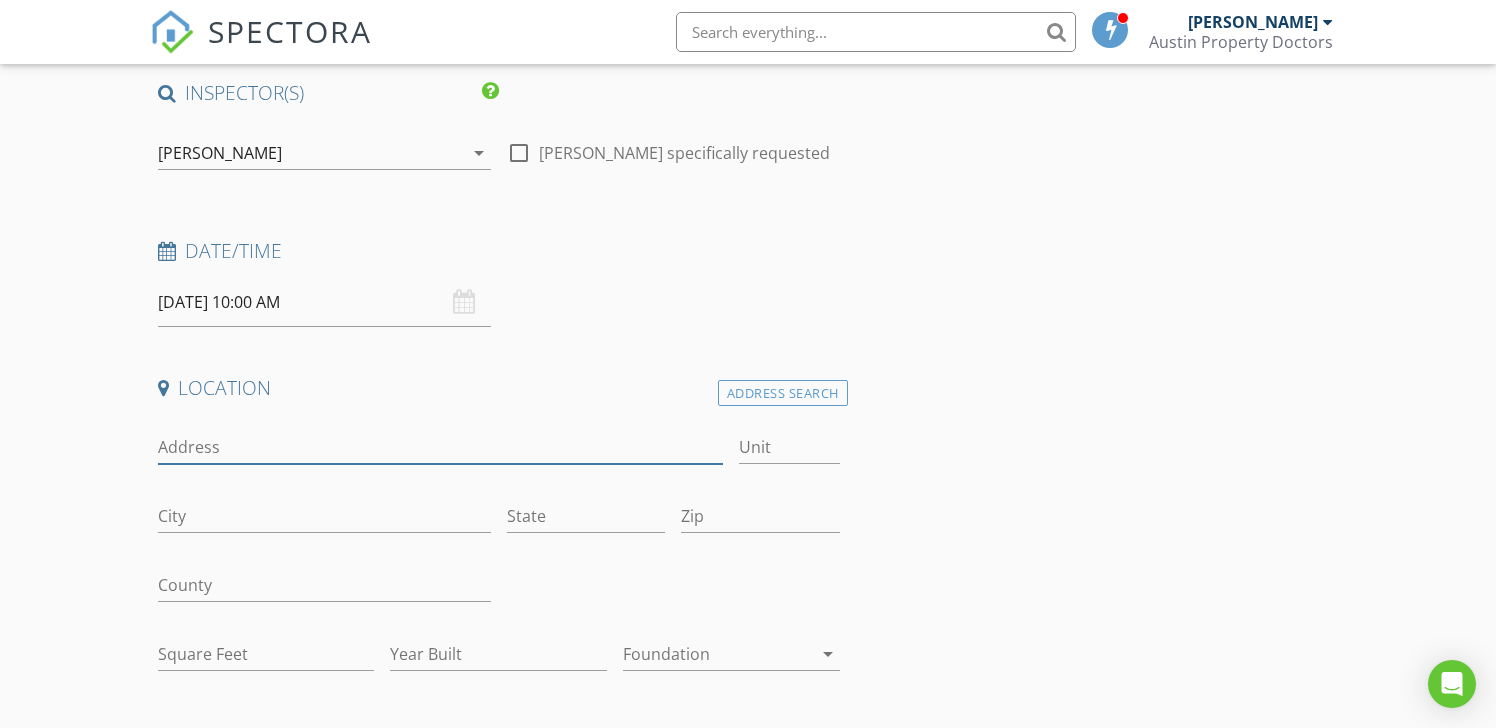 click on "Address" at bounding box center (441, 447) 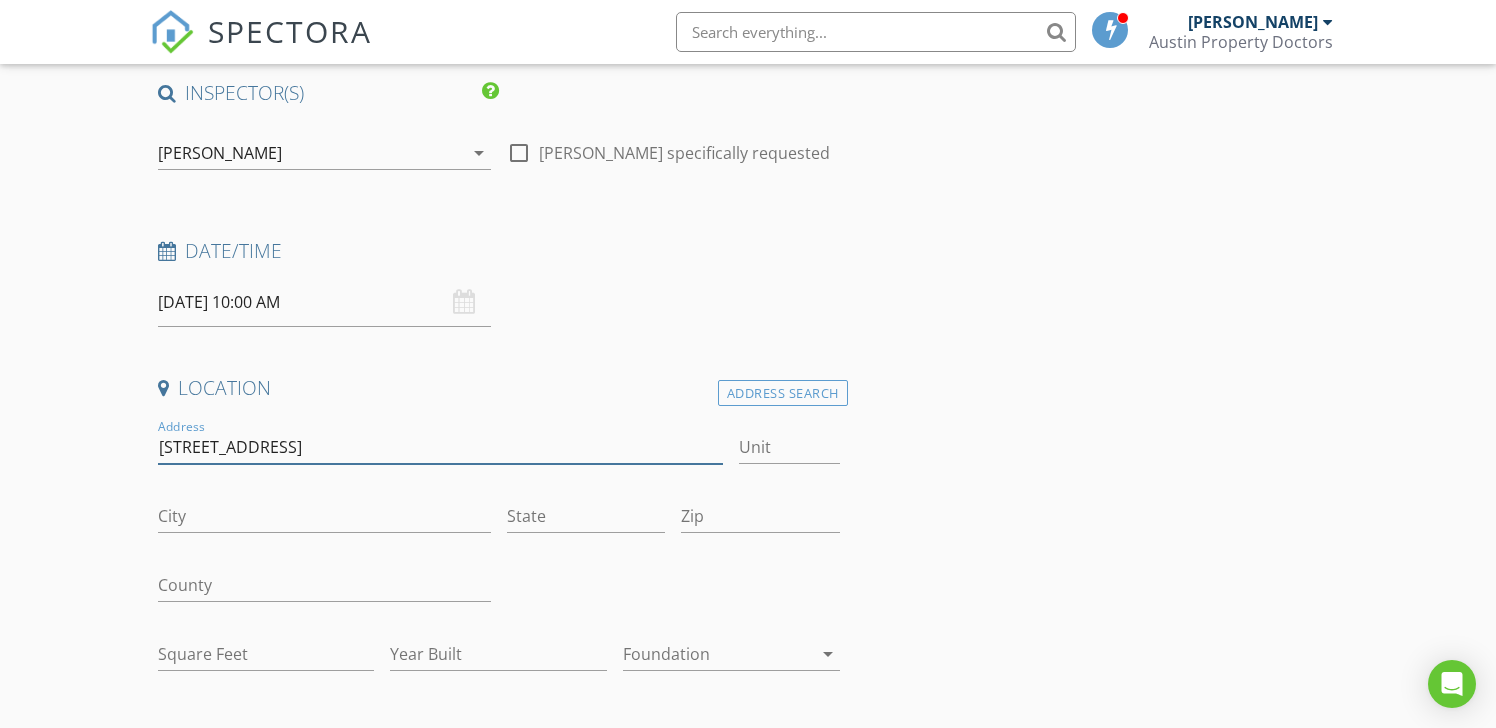 type on "[STREET_ADDRESS]" 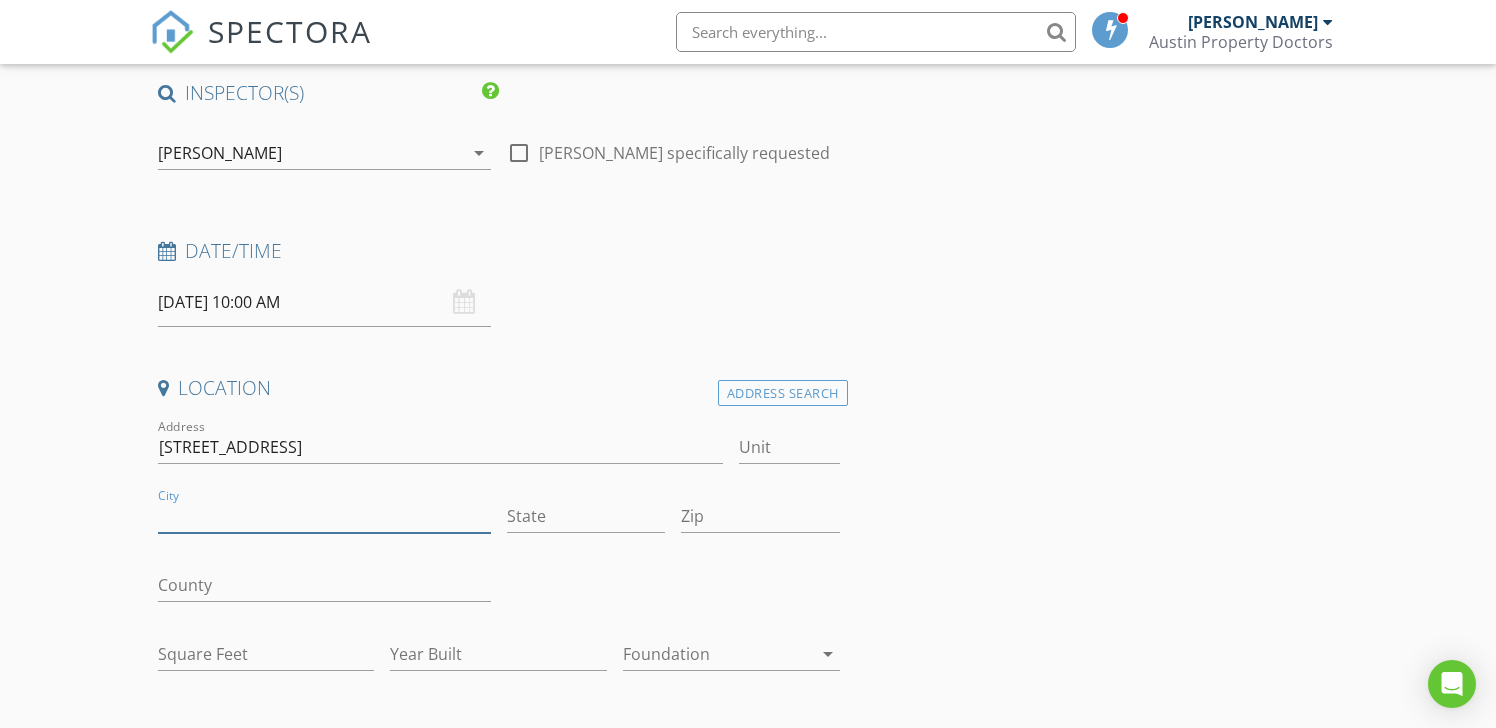 drag, startPoint x: 157, startPoint y: 515, endPoint x: 155, endPoint y: 525, distance: 10.198039 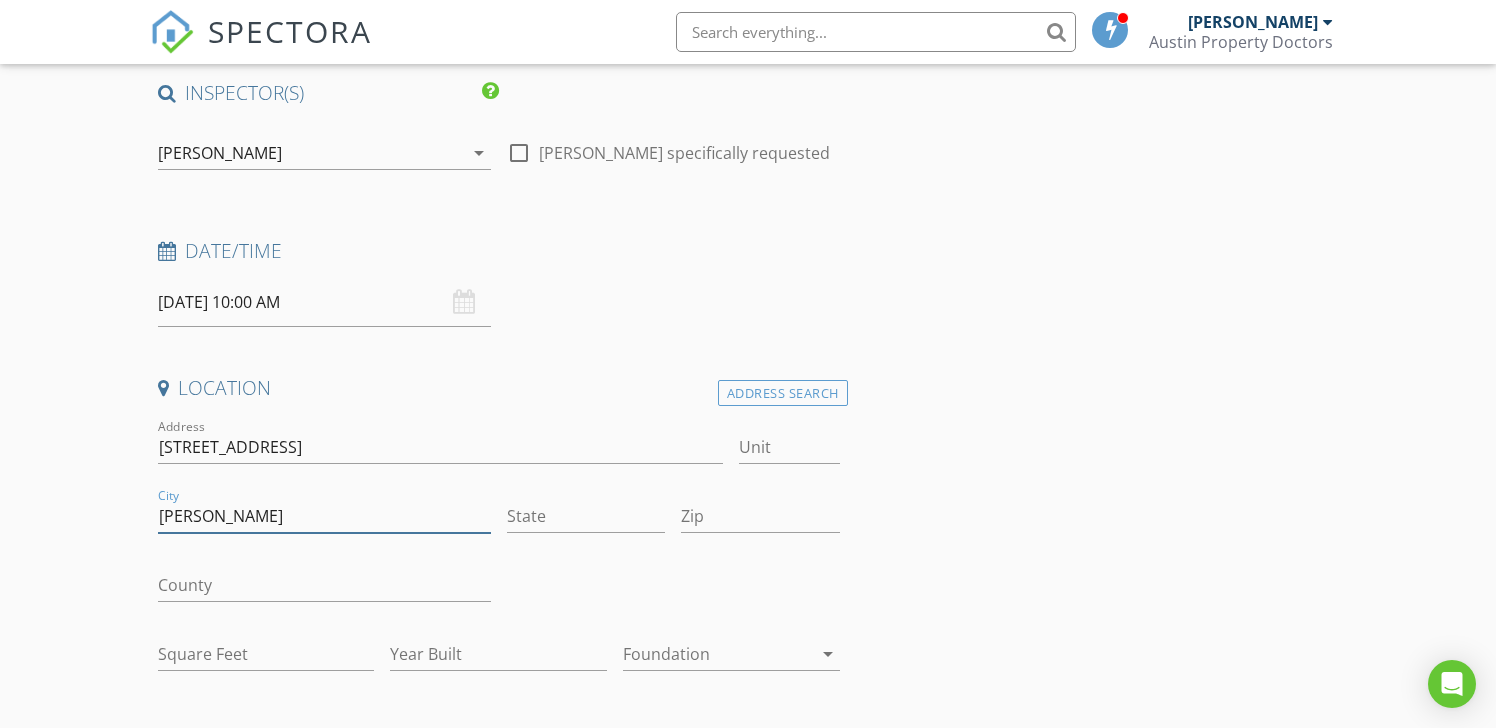type on "[PERSON_NAME]" 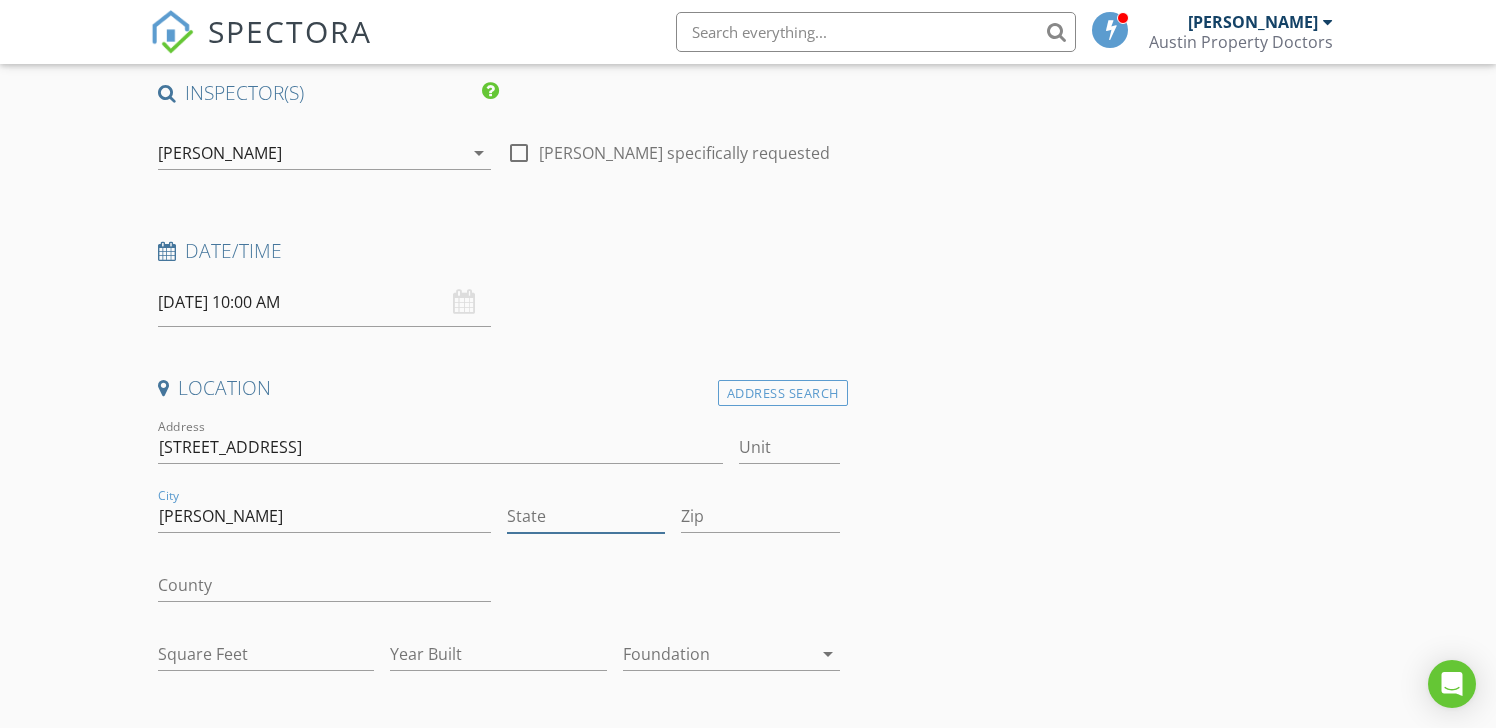 click on "State" at bounding box center [586, 516] 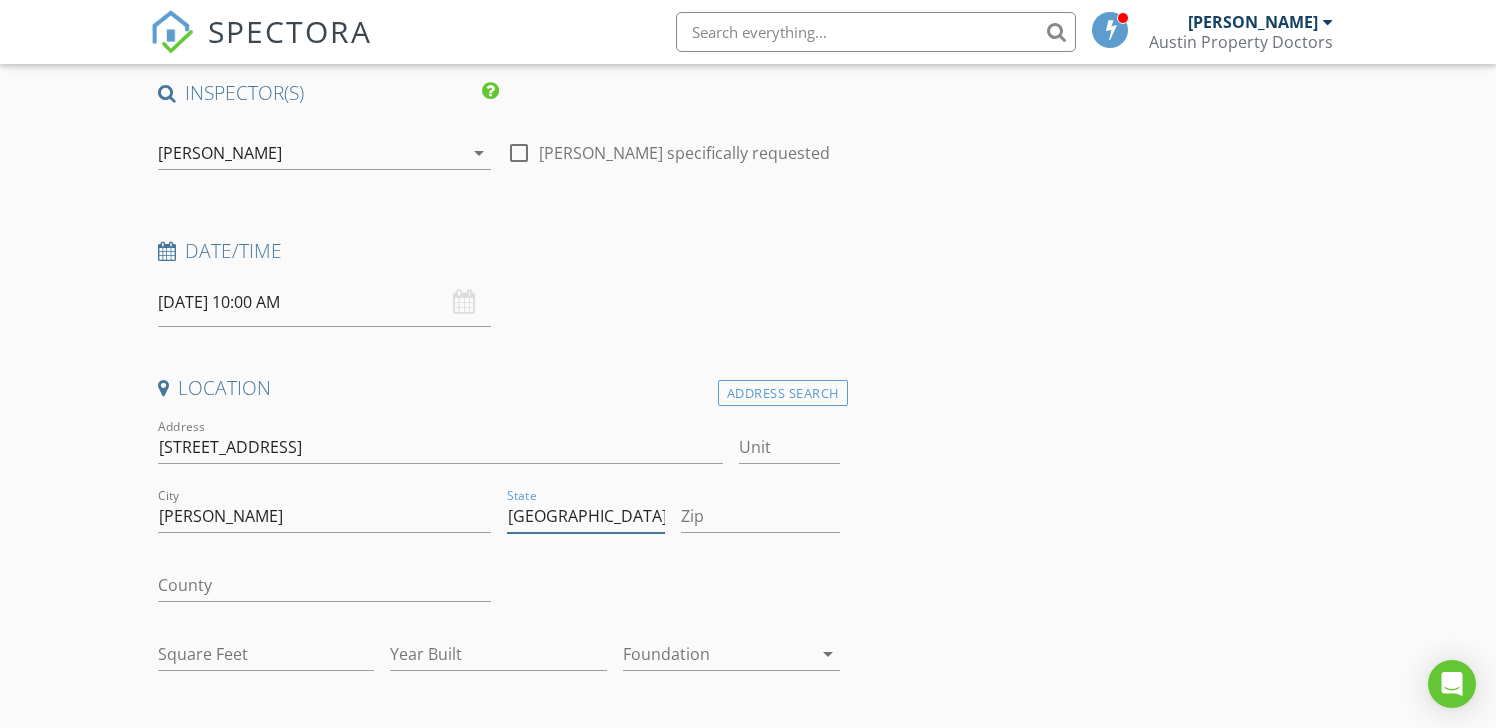 type on "[GEOGRAPHIC_DATA]" 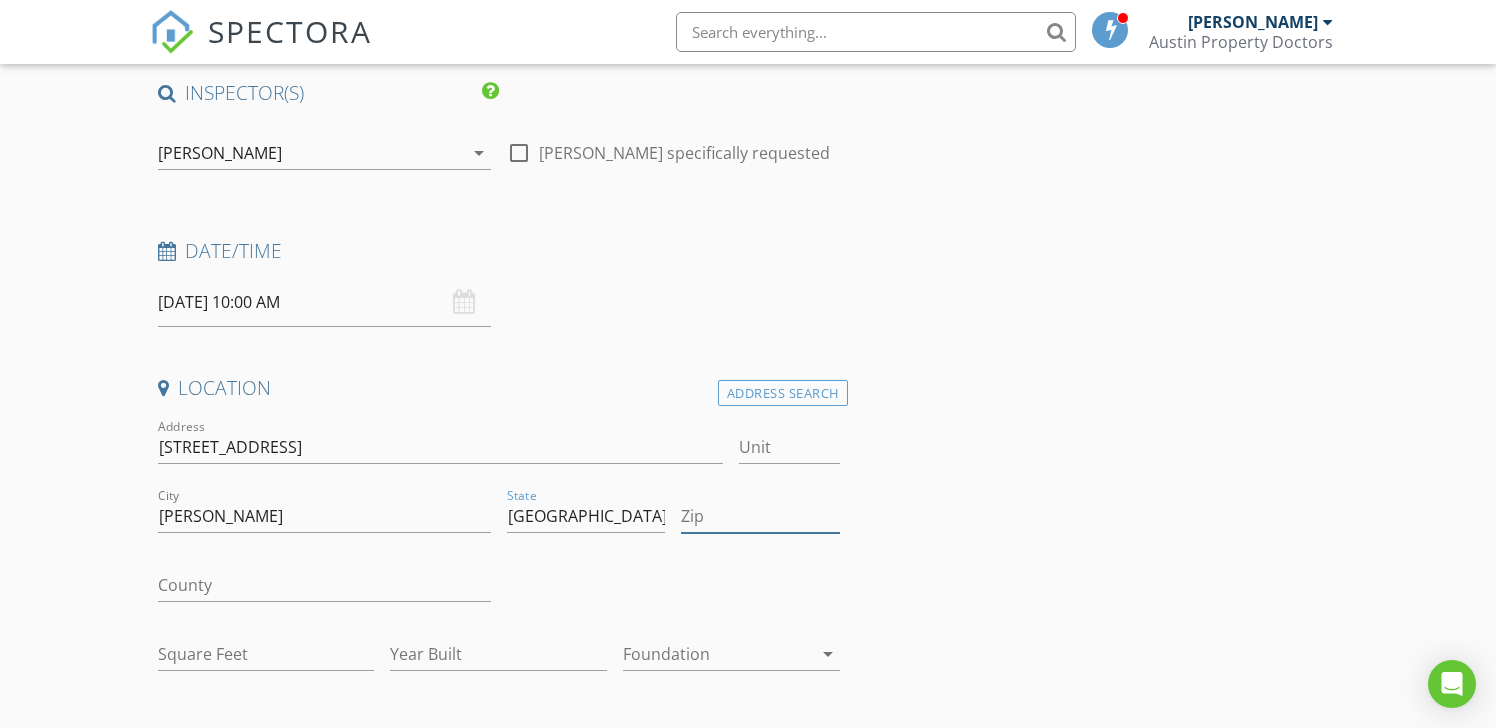 drag, startPoint x: 705, startPoint y: 517, endPoint x: 688, endPoint y: 533, distance: 23.345236 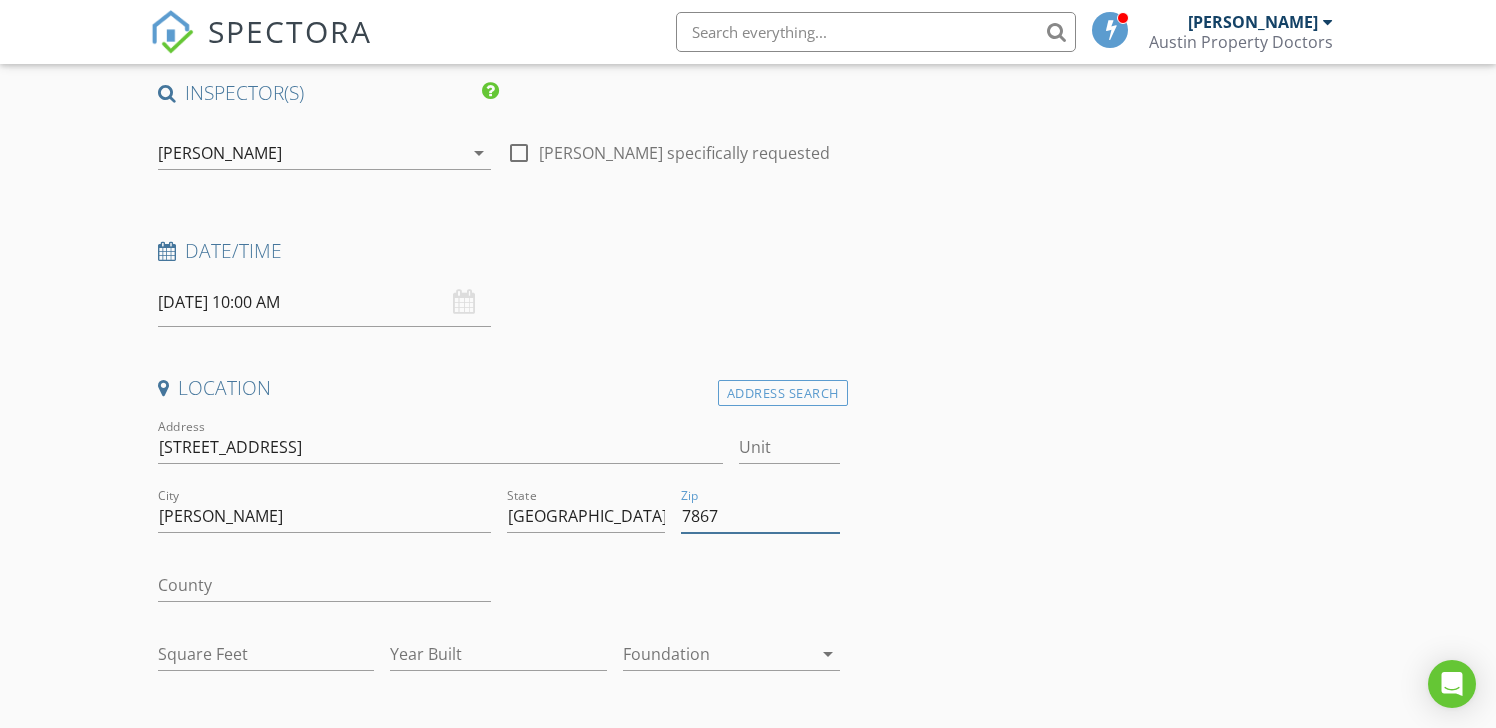 type on "78676" 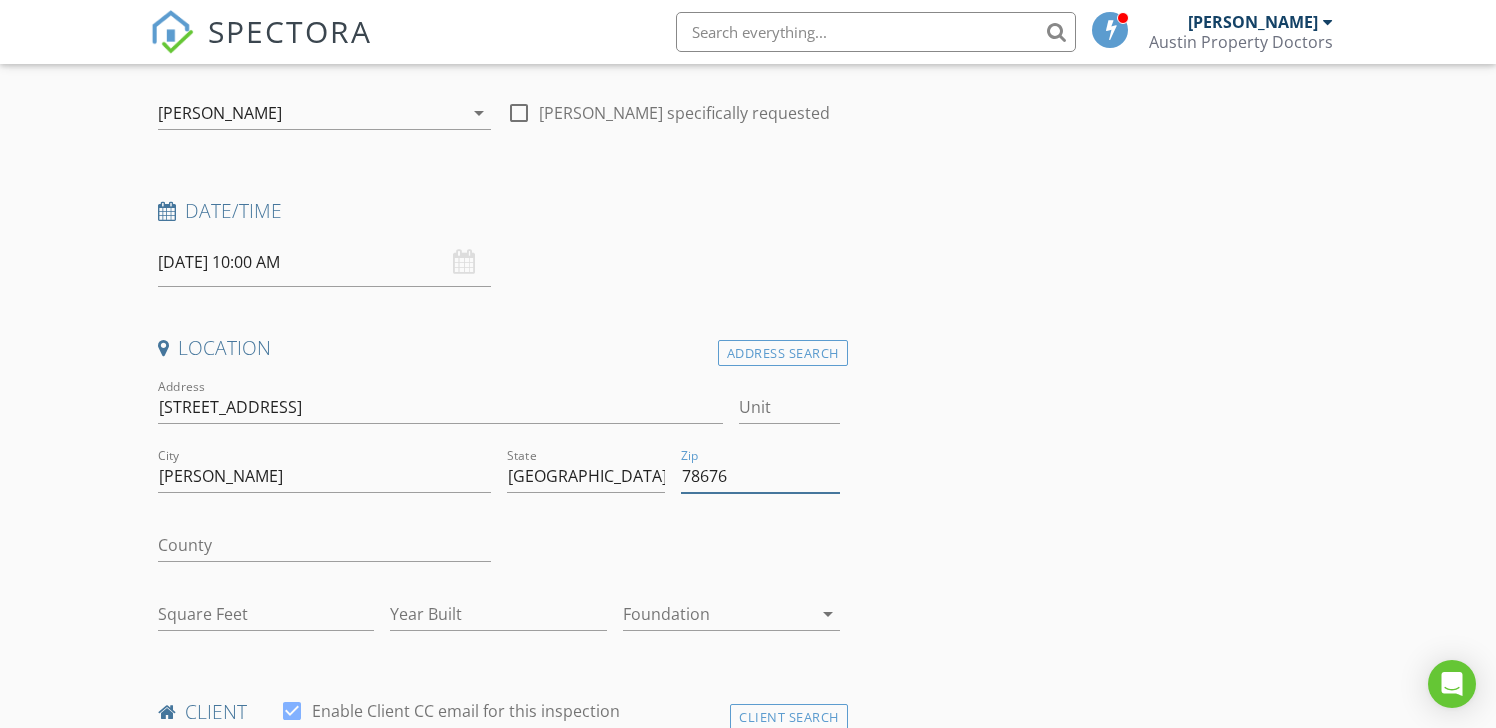 scroll, scrollTop: 227, scrollLeft: 0, axis: vertical 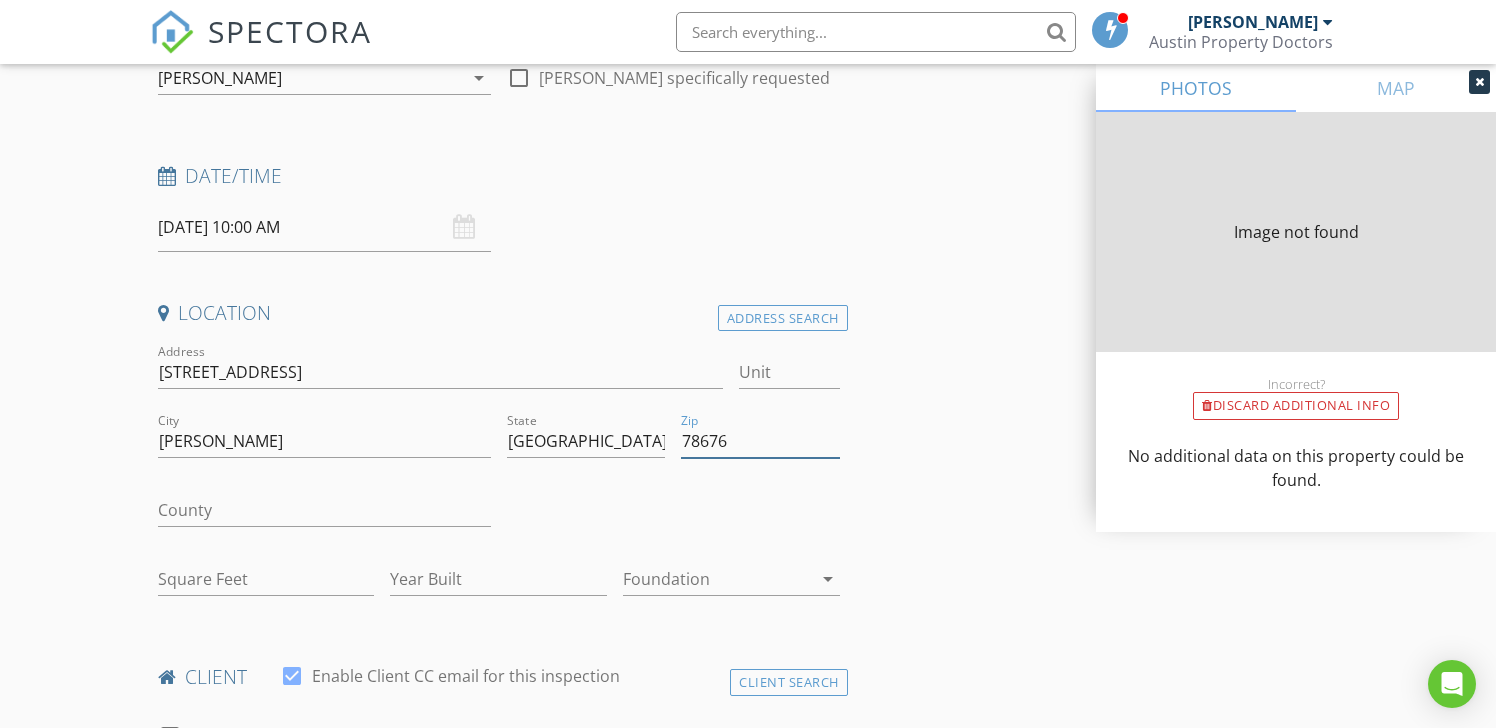 type on "2839" 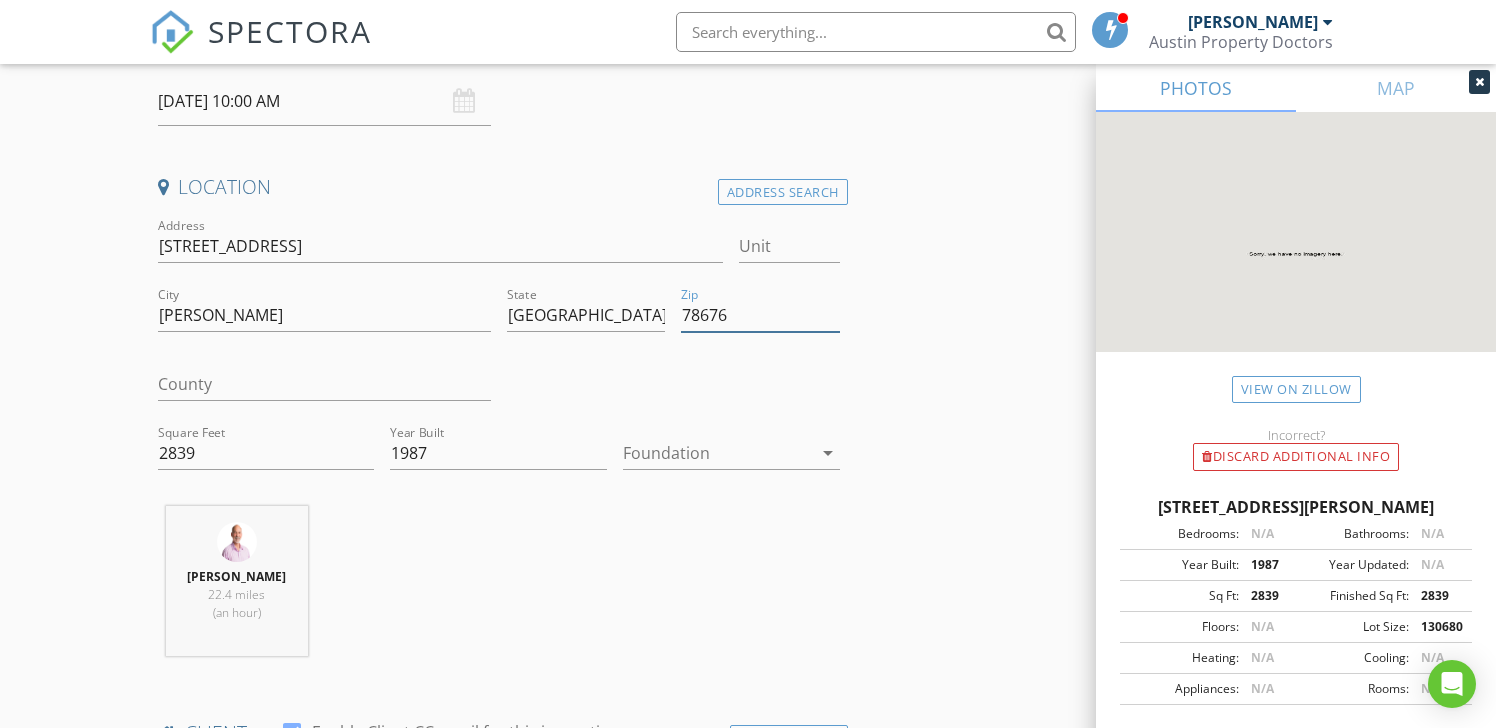 scroll, scrollTop: 355, scrollLeft: 0, axis: vertical 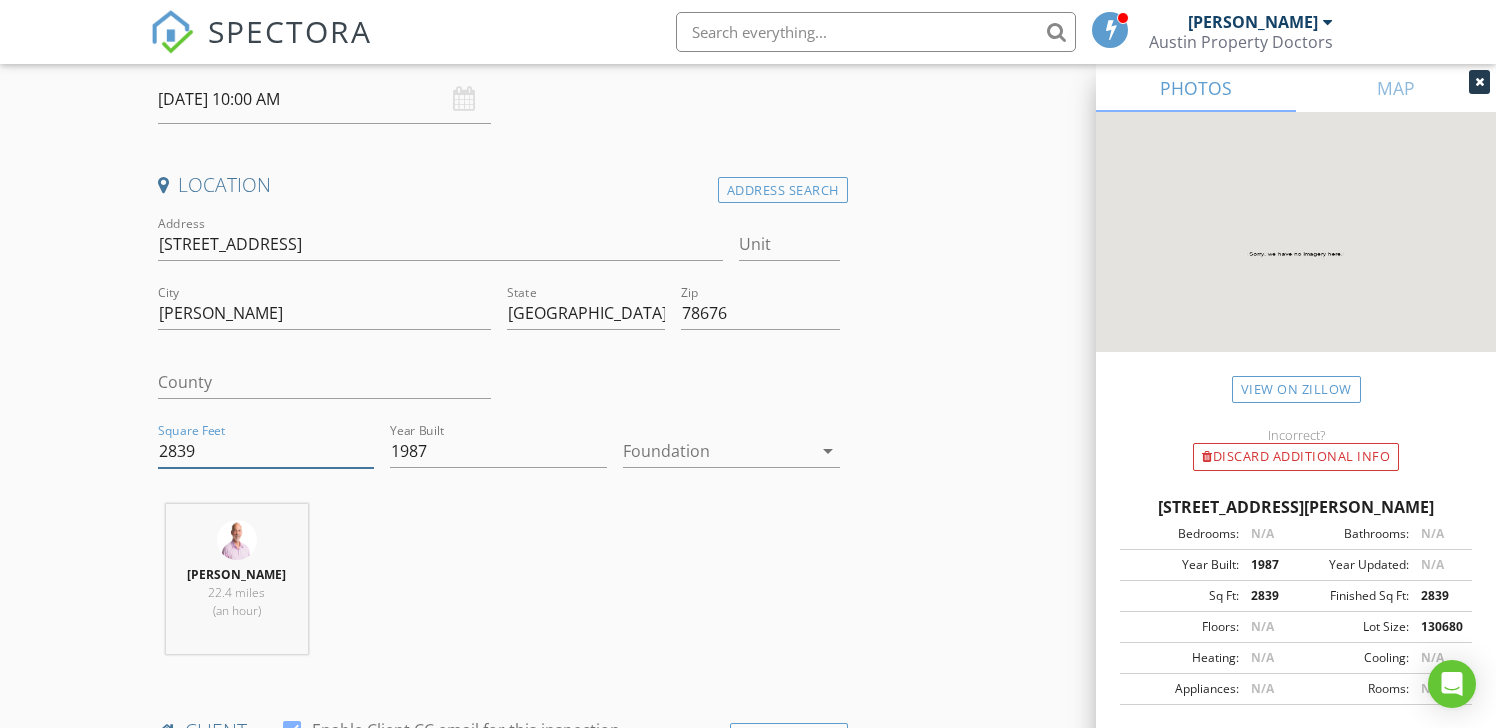 drag, startPoint x: 200, startPoint y: 456, endPoint x: 136, endPoint y: 454, distance: 64.03124 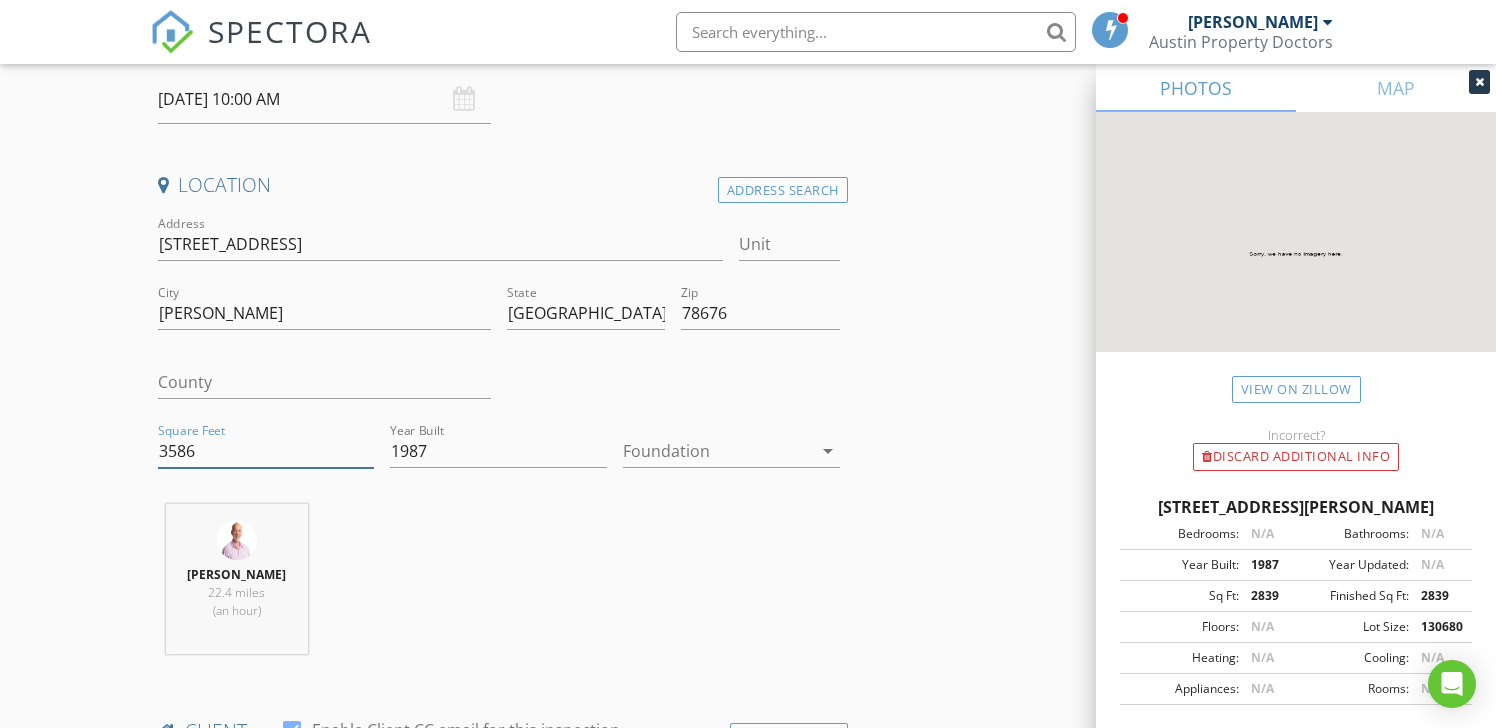 type on "3586" 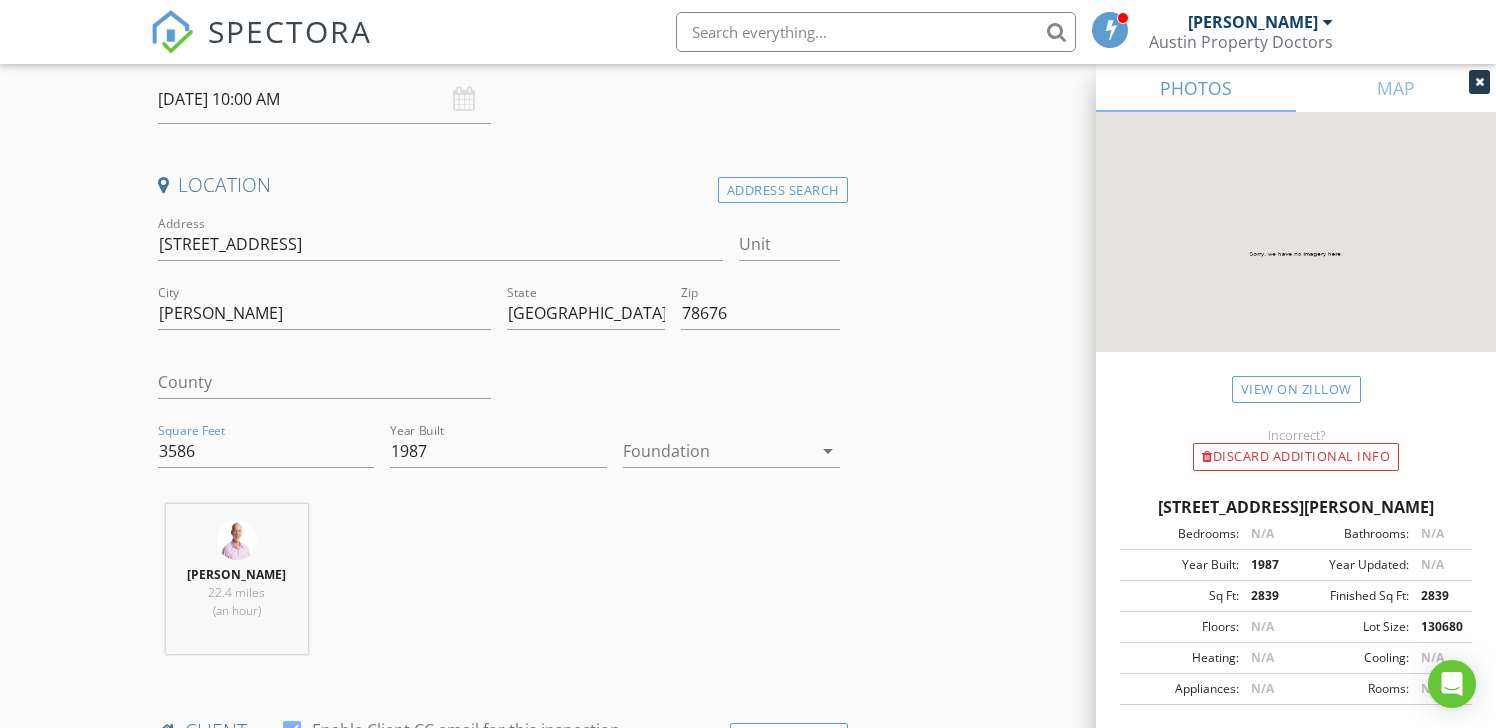 click on "Vincent Bellonzi     22.4 miles     (an hour)" at bounding box center (499, 587) 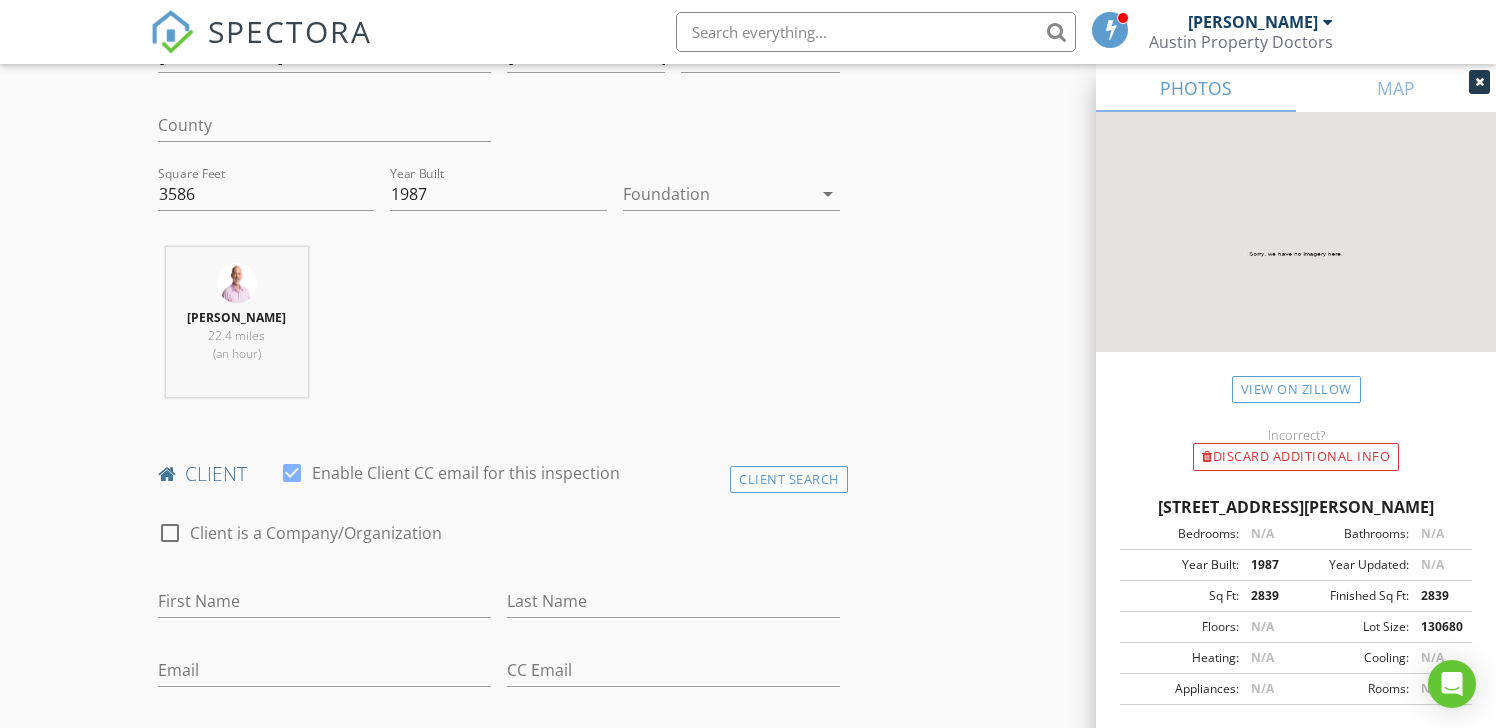 scroll, scrollTop: 618, scrollLeft: 0, axis: vertical 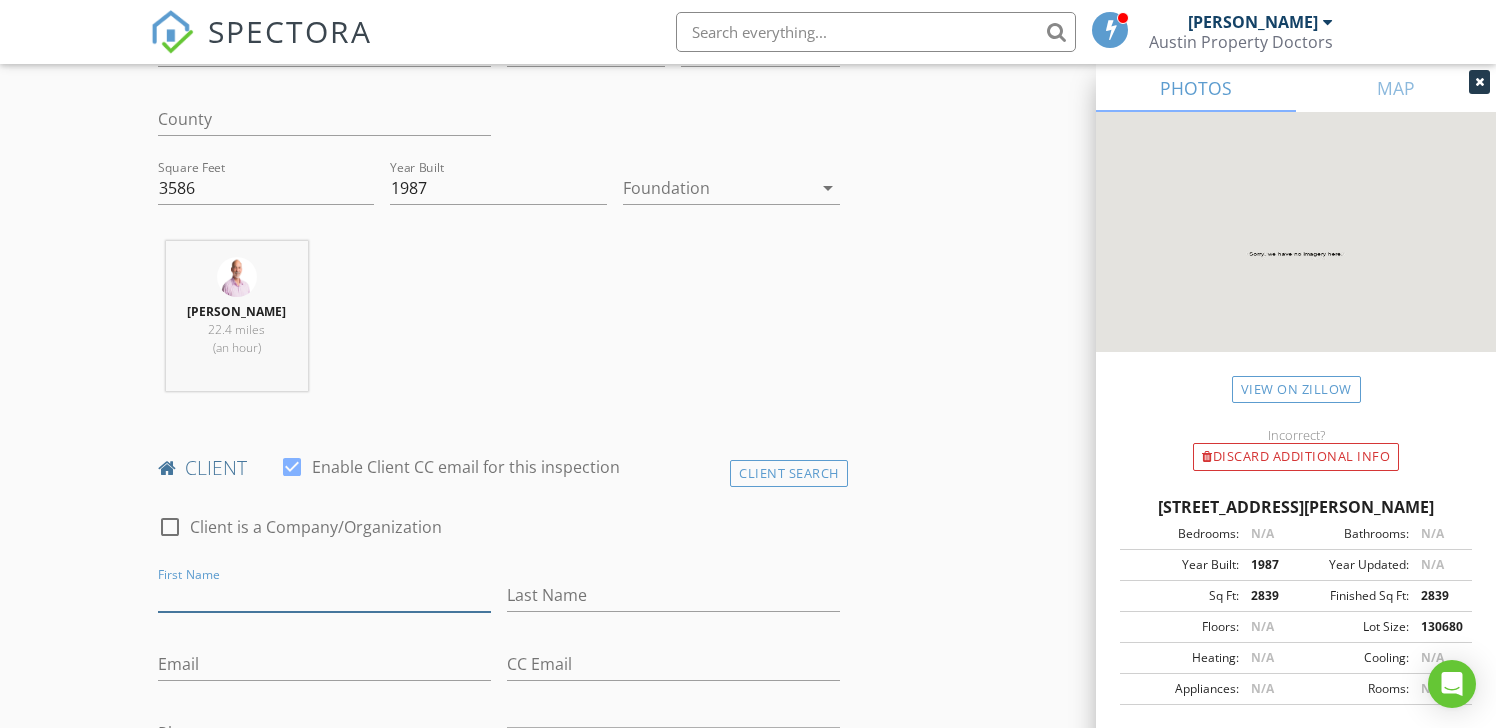 drag, startPoint x: 198, startPoint y: 601, endPoint x: 70, endPoint y: 588, distance: 128.65846 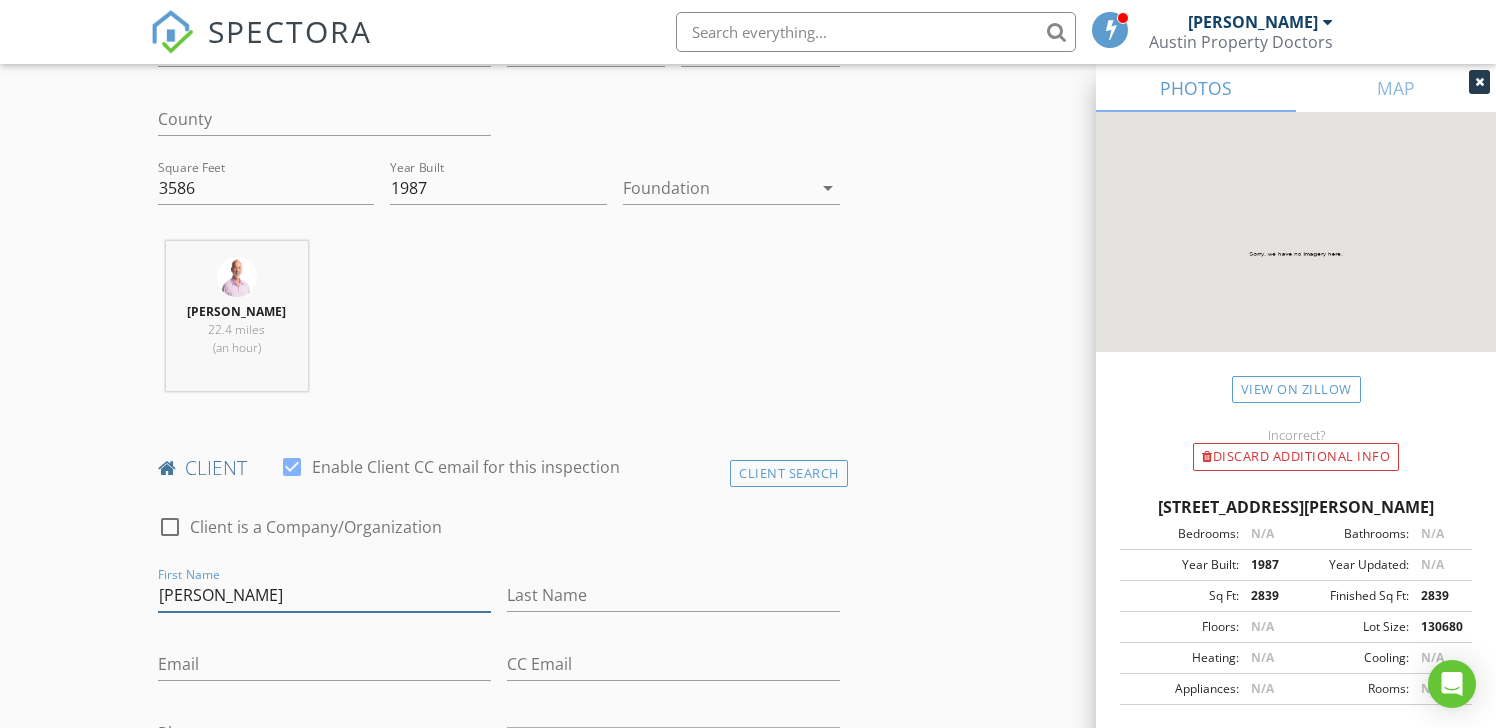 type on "[PERSON_NAME]" 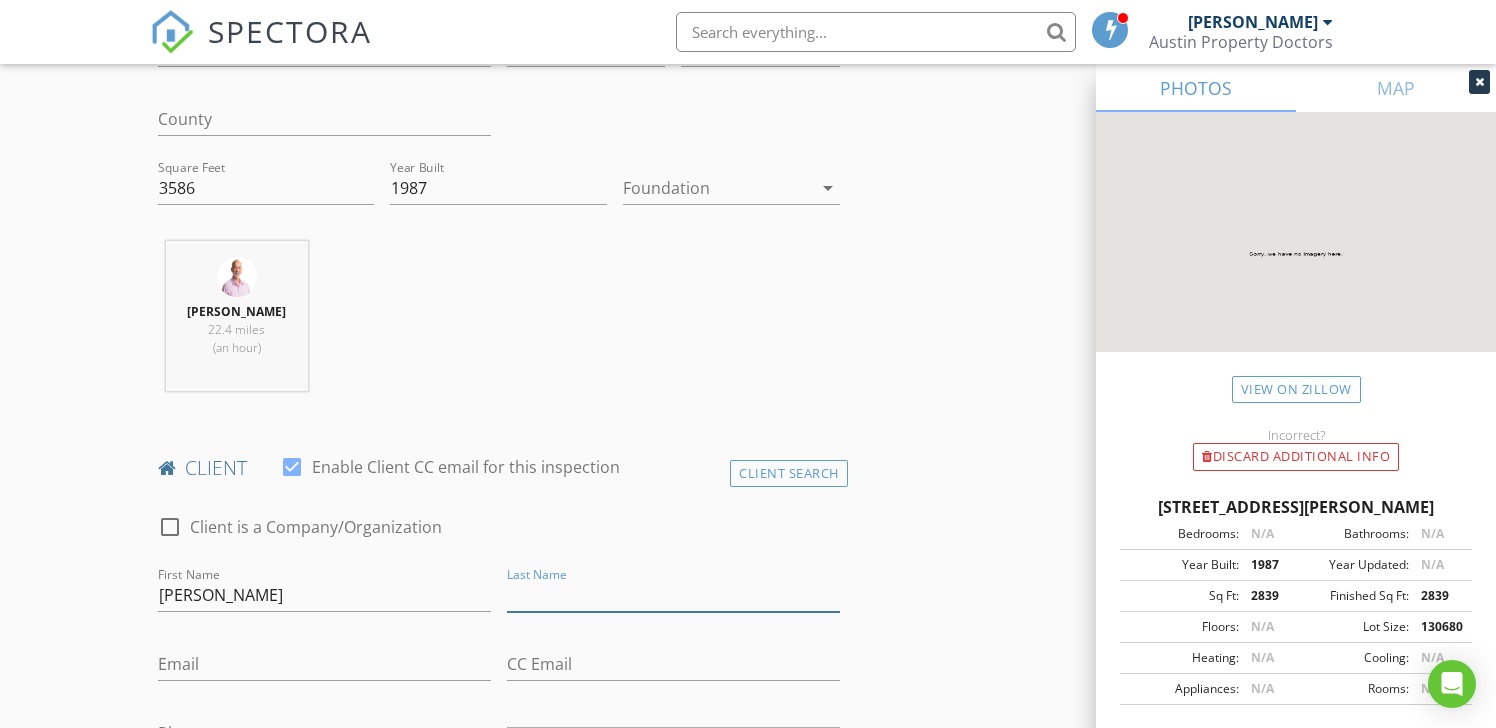 click on "Last Name" at bounding box center [673, 595] 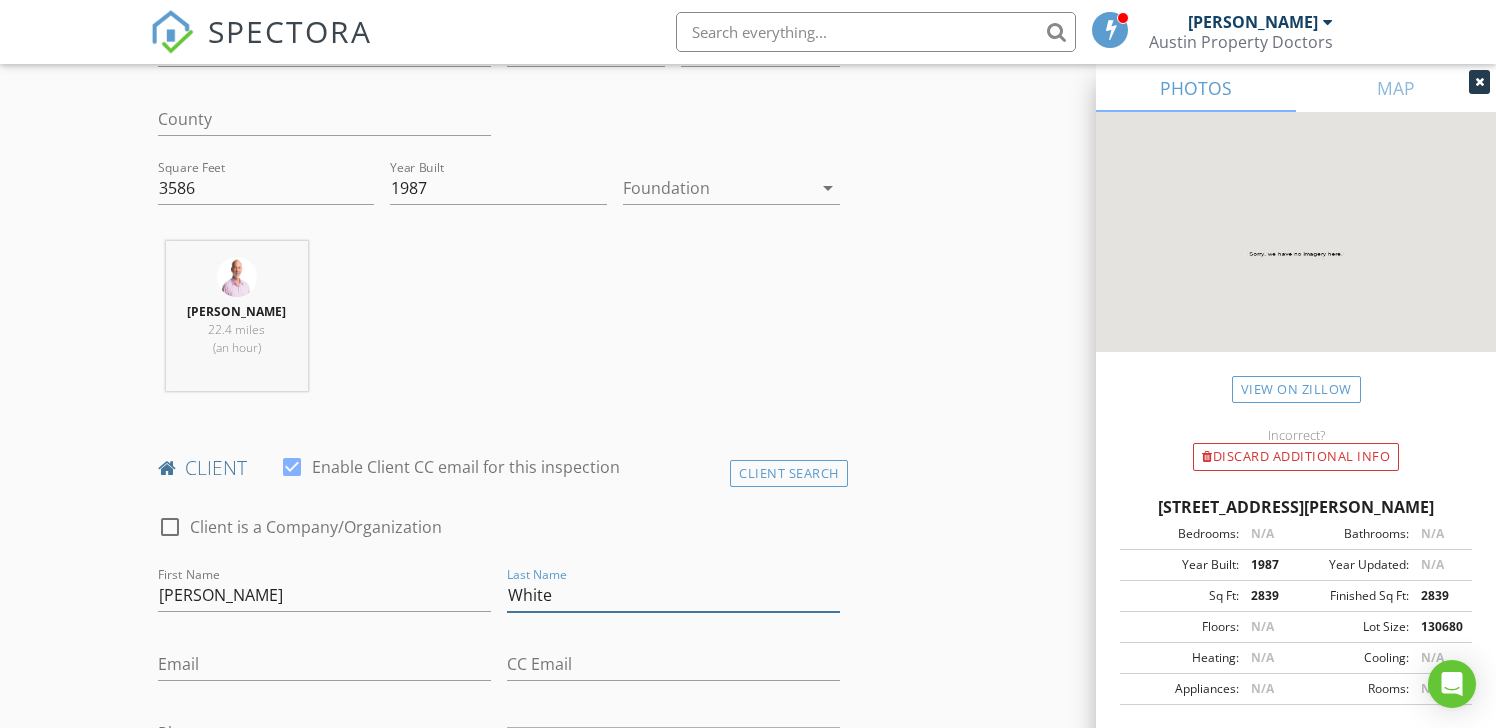 type on "White" 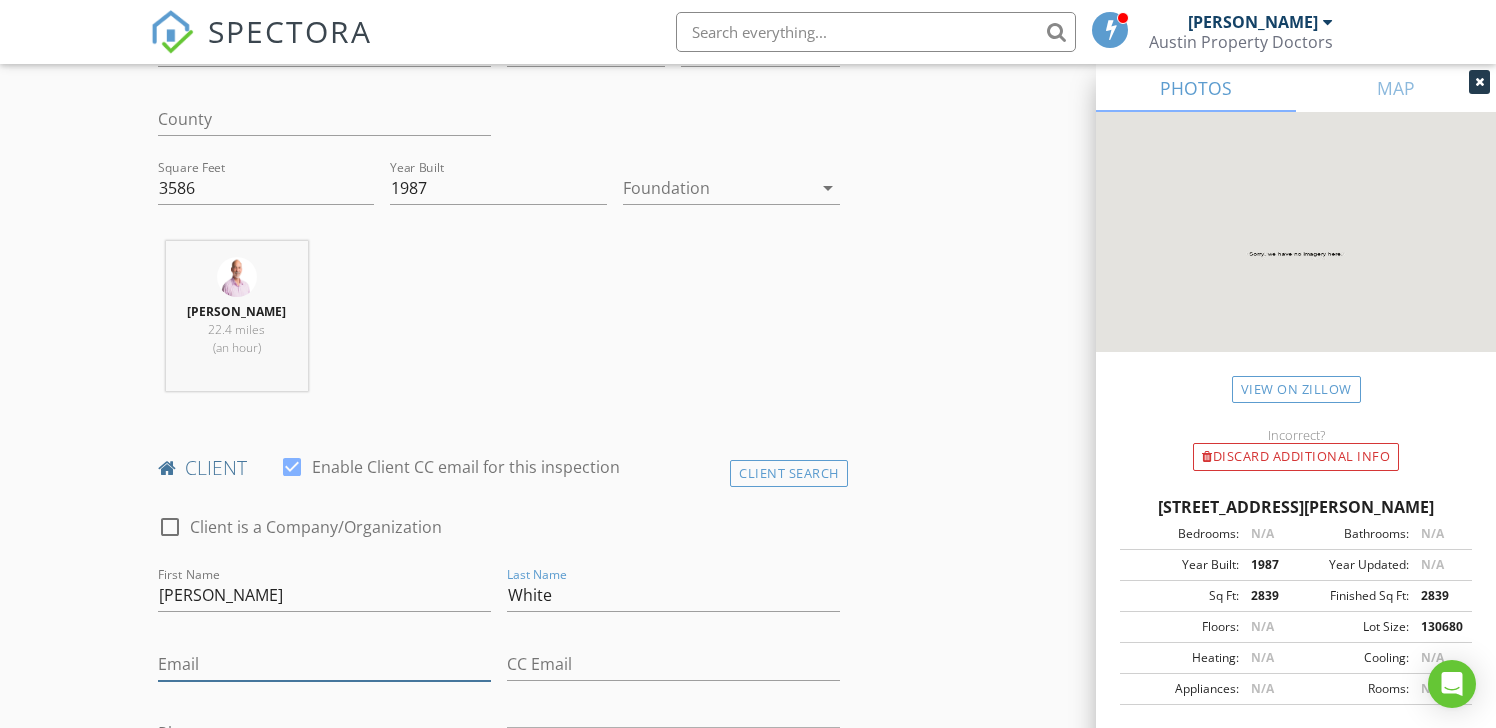 drag, startPoint x: 208, startPoint y: 662, endPoint x: 191, endPoint y: 664, distance: 17.117243 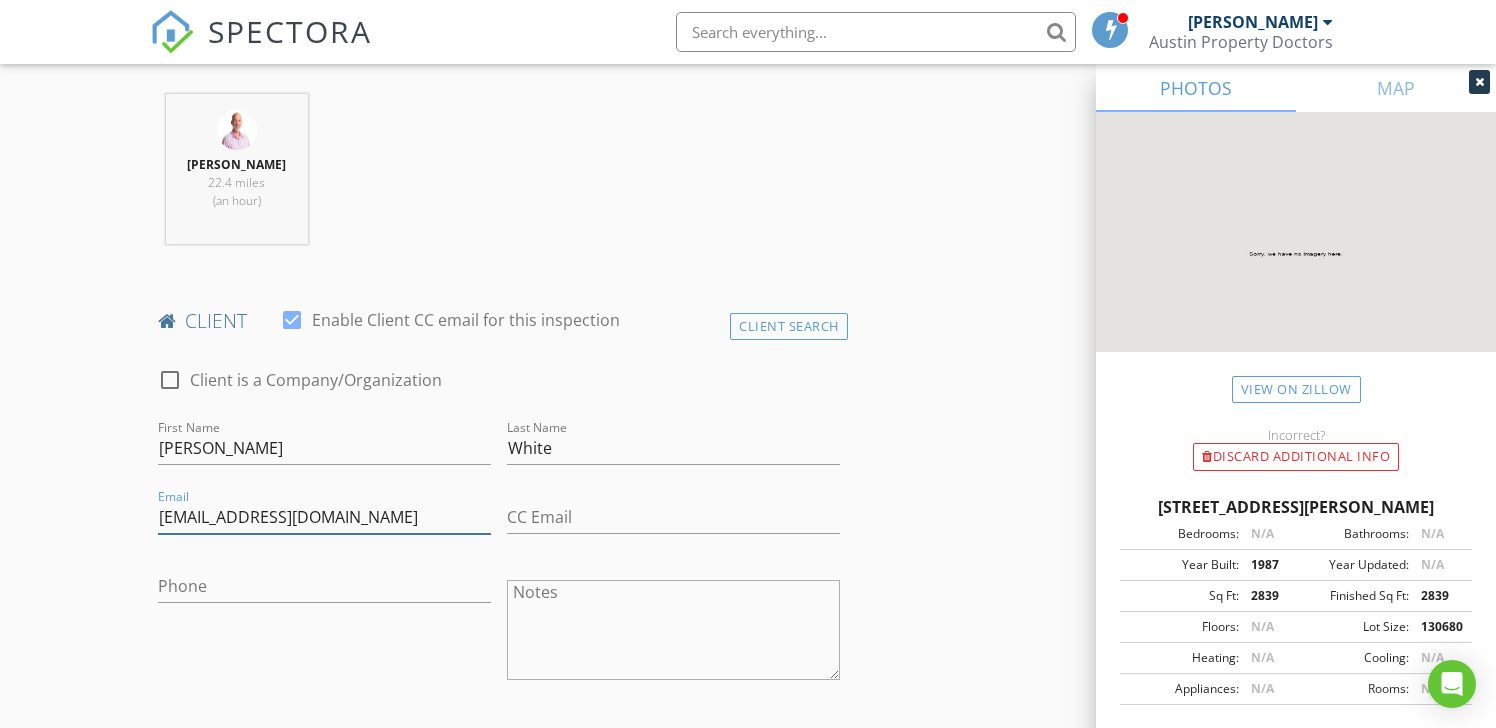 scroll, scrollTop: 767, scrollLeft: 0, axis: vertical 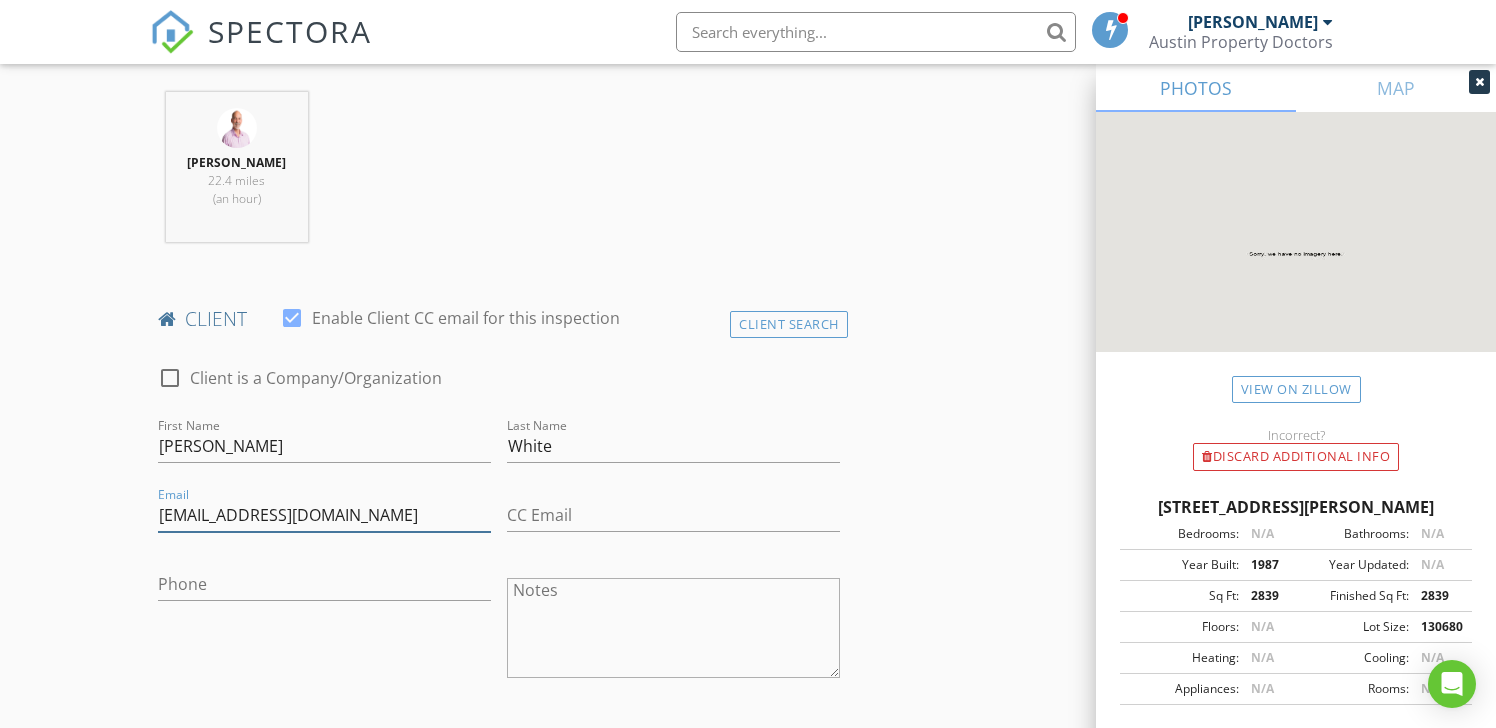 type on "[EMAIL_ADDRESS][DOMAIN_NAME]" 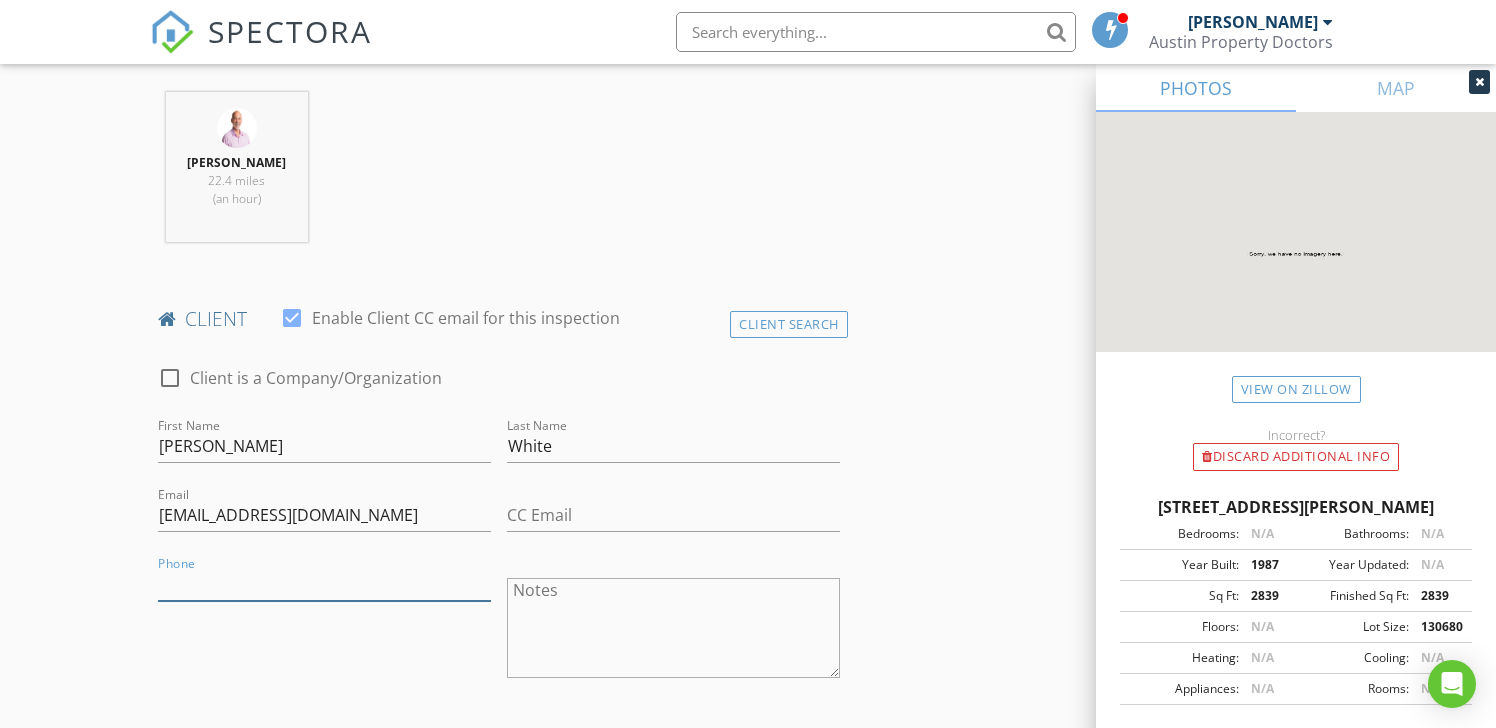 drag, startPoint x: 175, startPoint y: 583, endPoint x: 60, endPoint y: 599, distance: 116.10771 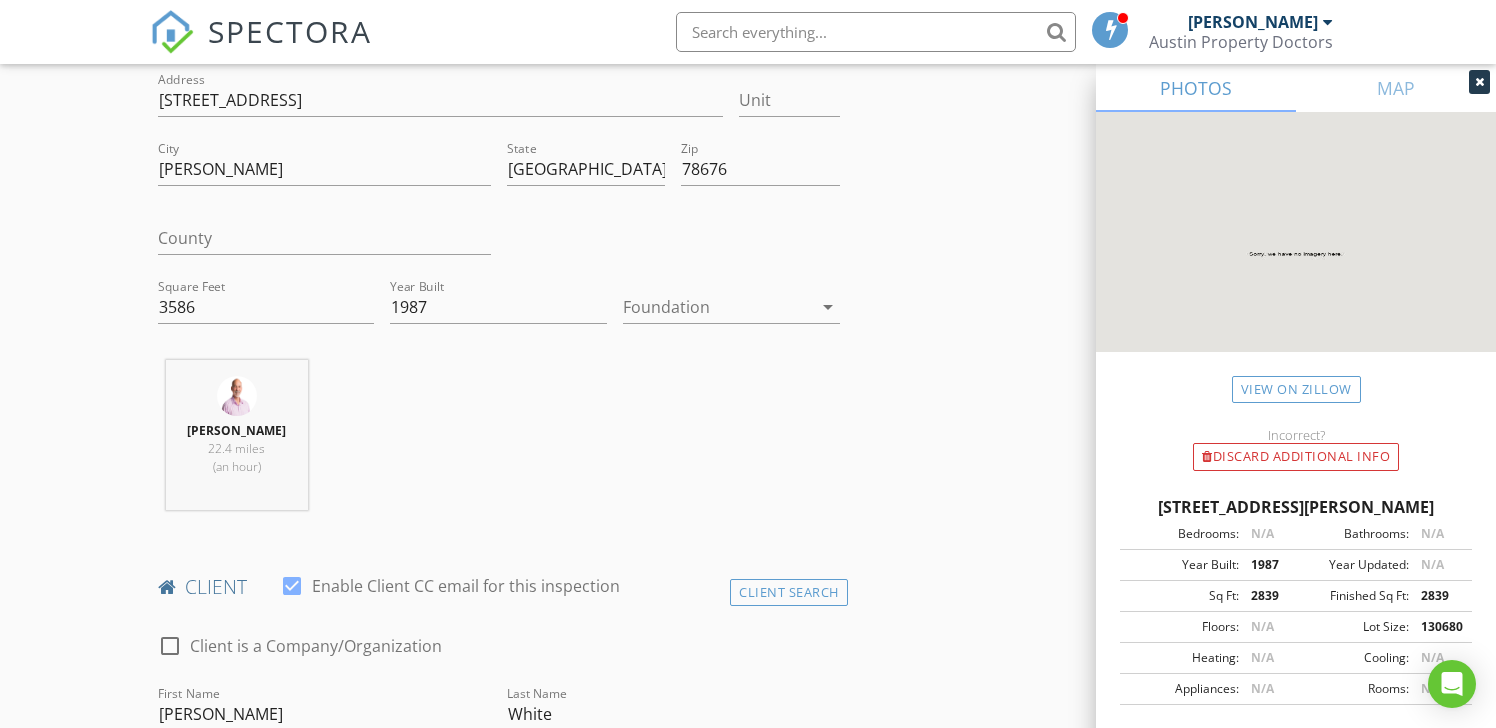 scroll, scrollTop: 498, scrollLeft: 0, axis: vertical 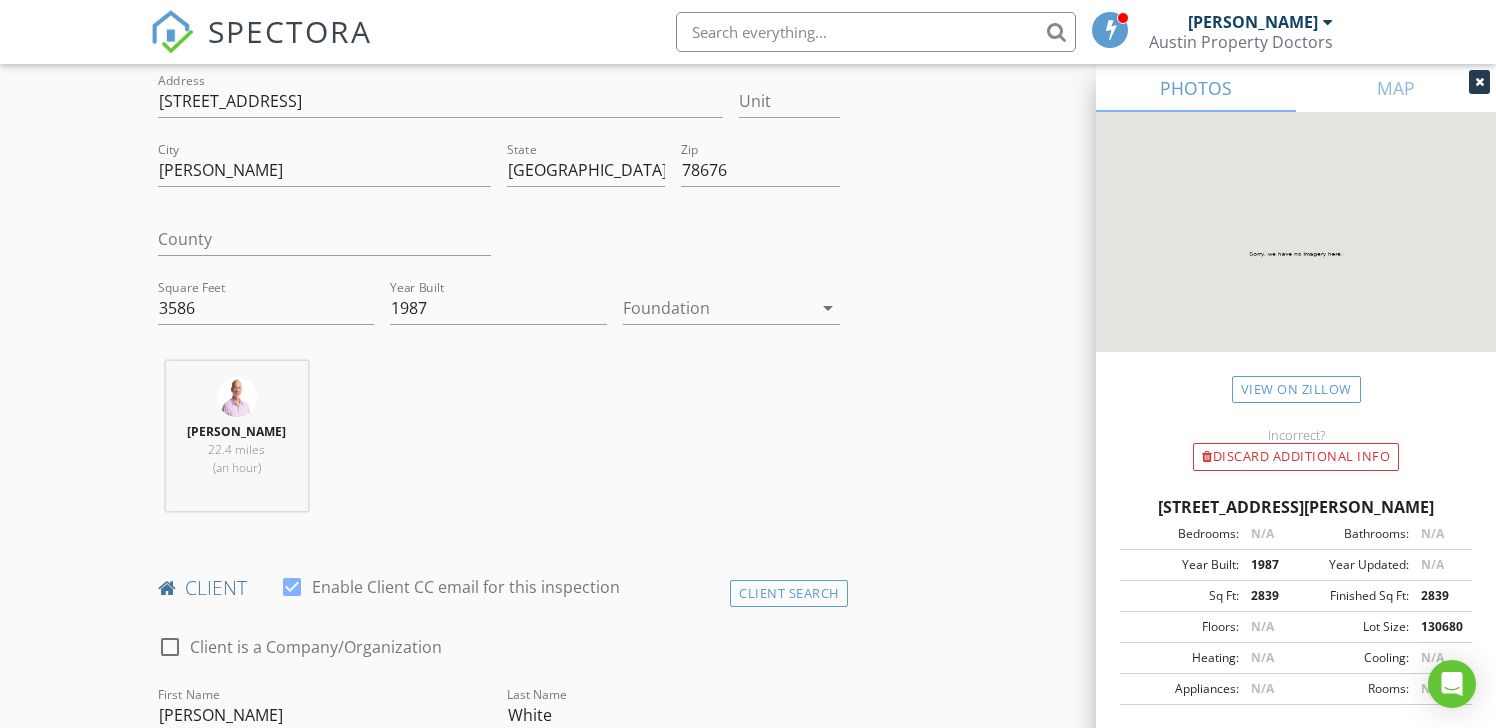 type on "[PHONE_NUMBER]" 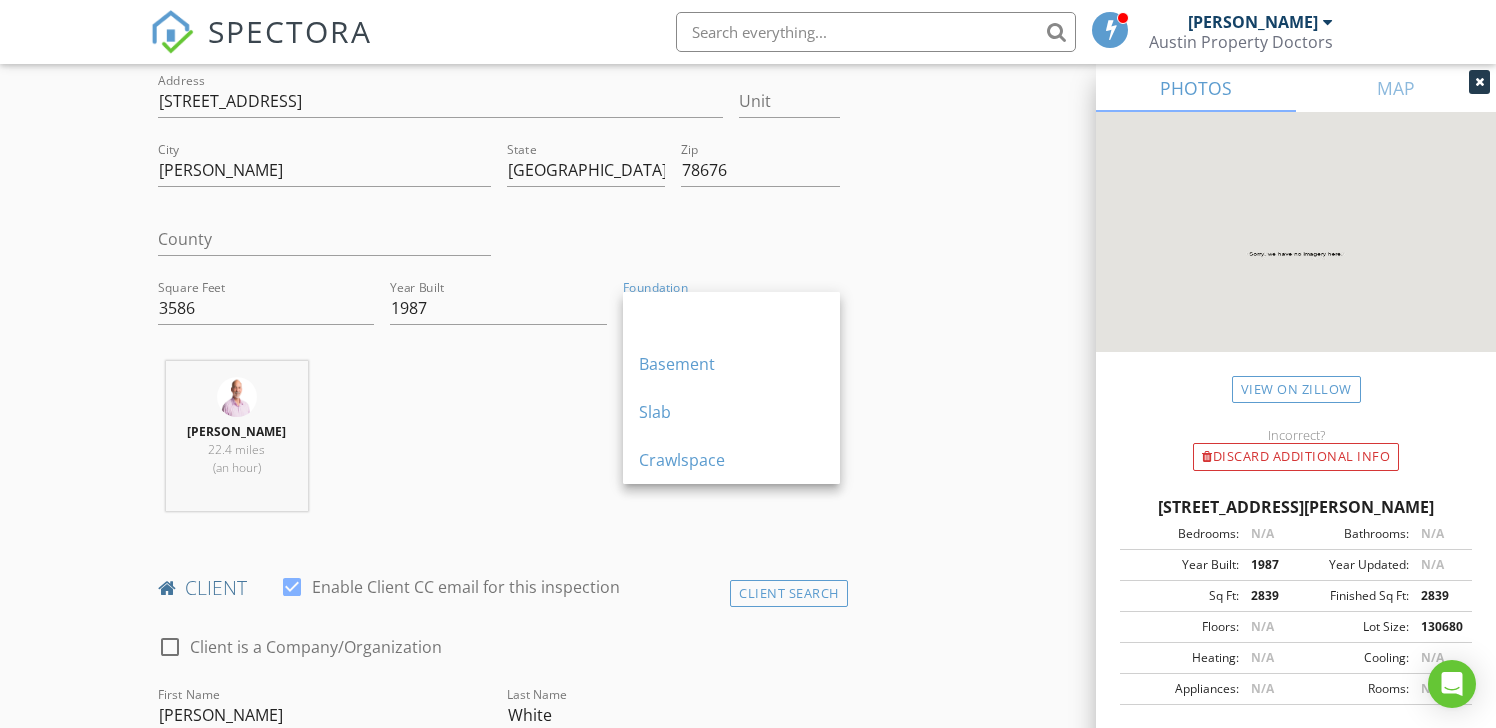 drag, startPoint x: 644, startPoint y: 406, endPoint x: 602, endPoint y: 409, distance: 42.107006 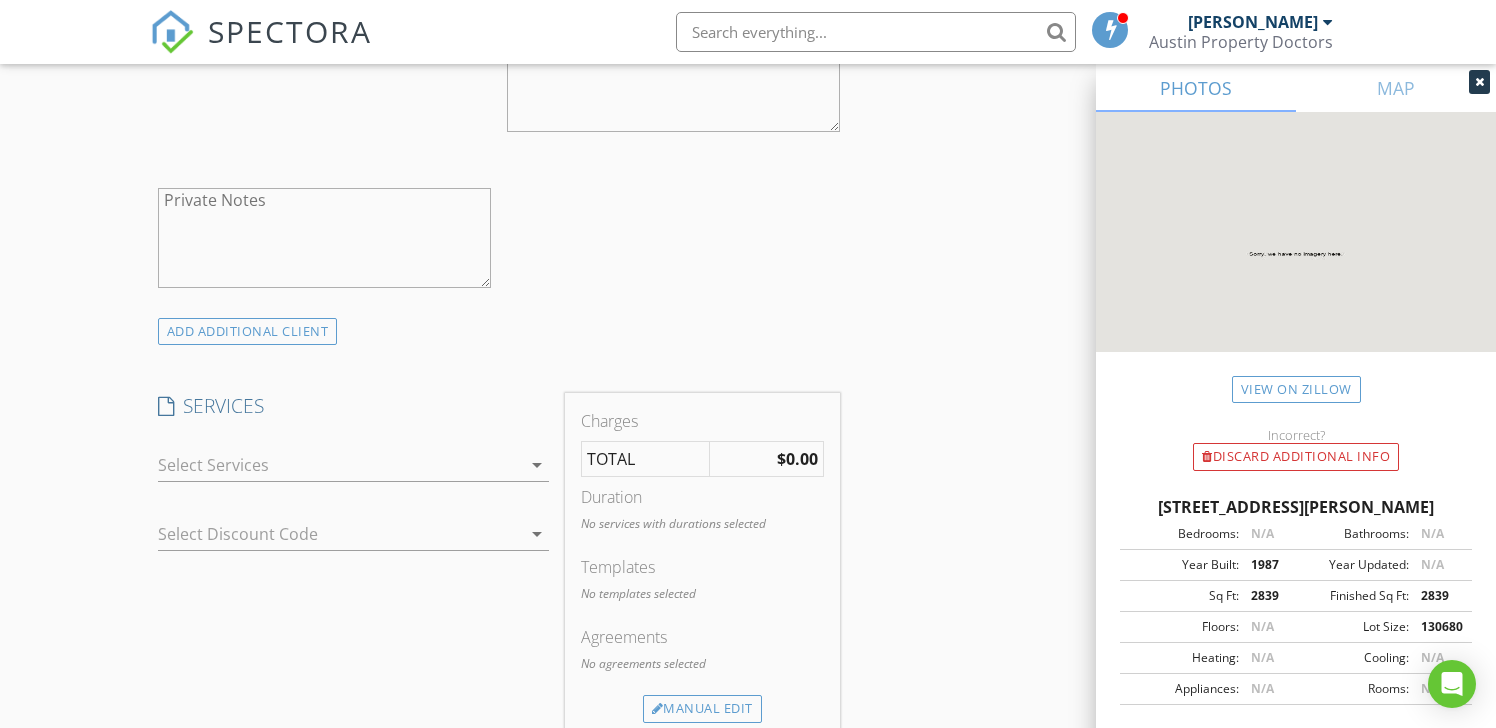 scroll, scrollTop: 1321, scrollLeft: 0, axis: vertical 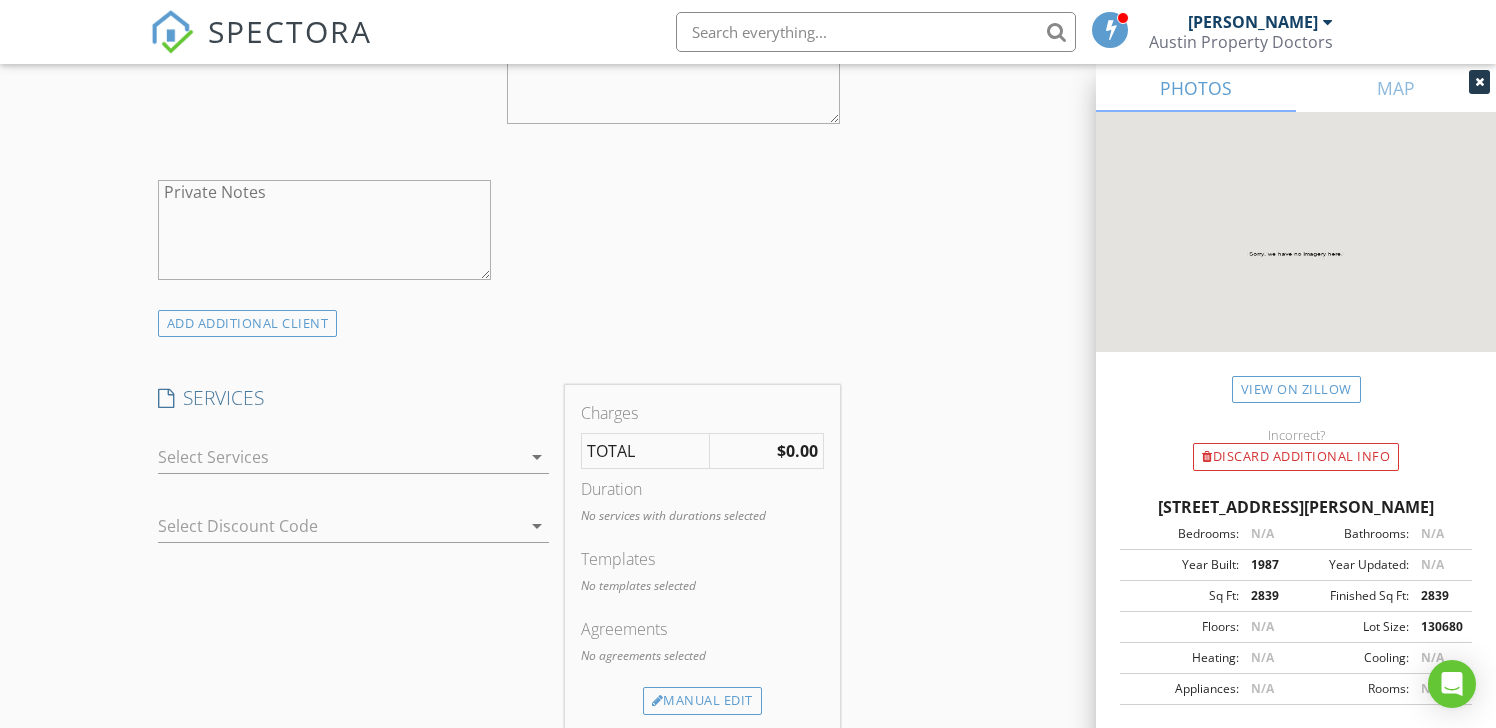 click on "arrow_drop_down" at bounding box center [537, 457] 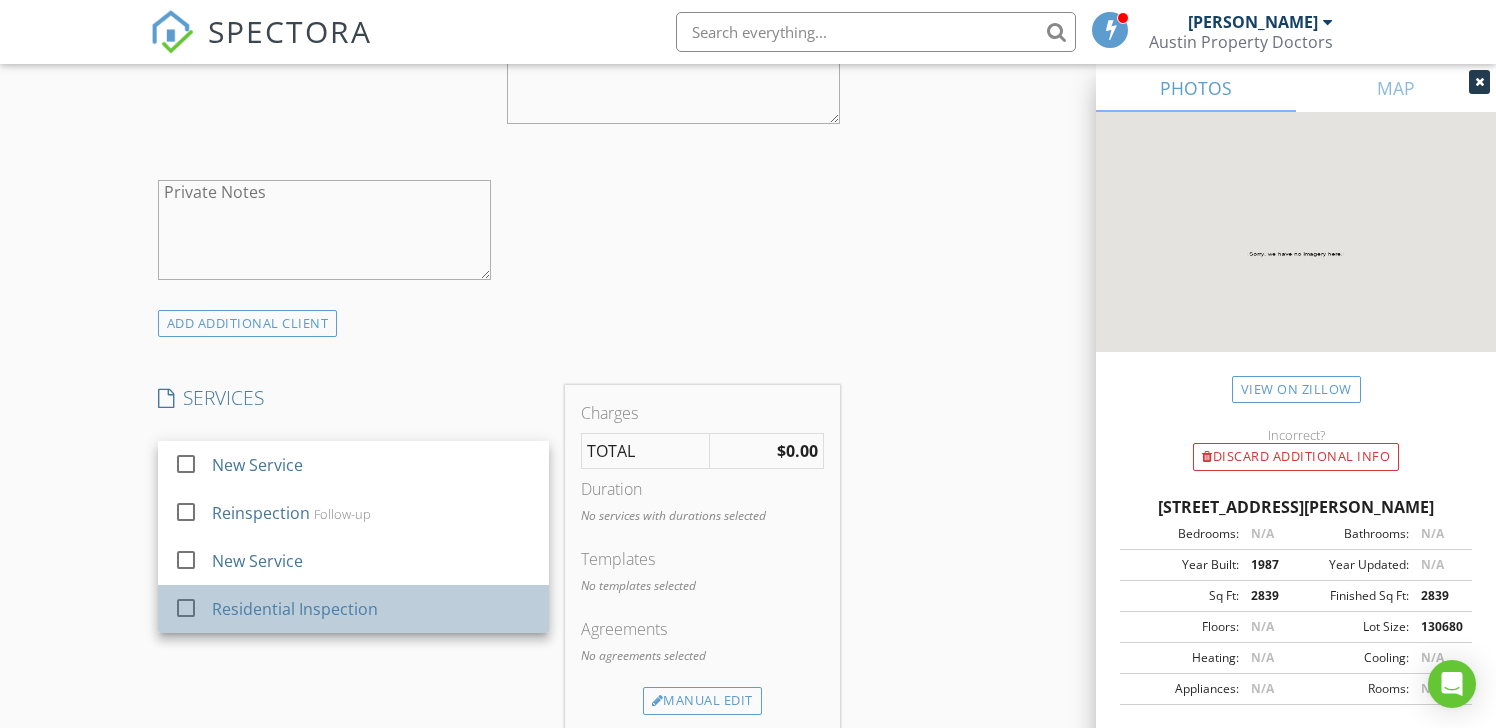 click on "Residential Inspection" at bounding box center (295, 609) 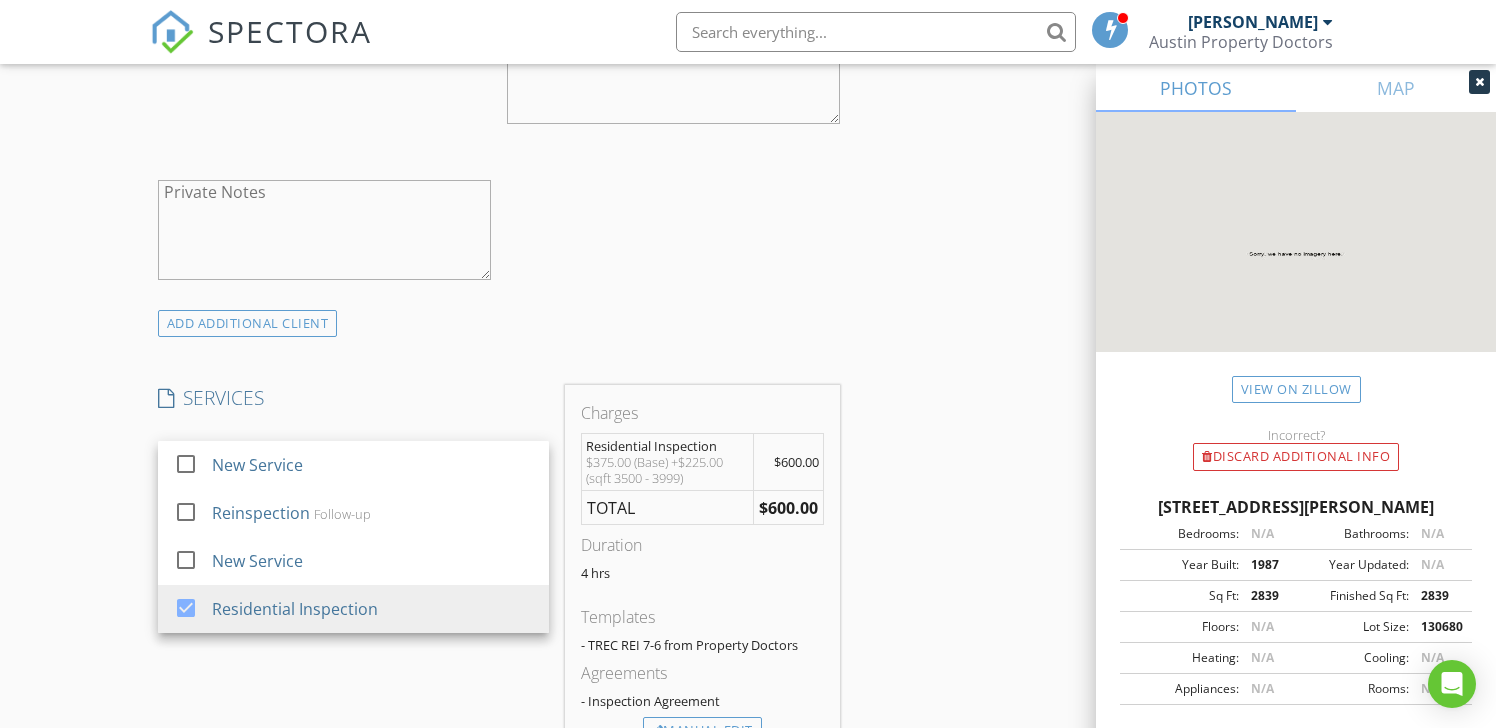 click on "New Inspection
Click here to use the New Order Form
INSPECTOR(S)
check_box   Vincent Bellonzi   PRIMARY   Vincent Bellonzi arrow_drop_down   check_box_outline_blank Vincent Bellonzi specifically requested
Date/Time
07/14/2025 10:00 AM
Location
Address Search       Address 100 Mesa Drive   Unit   City Wimberly   State TX   Zip 78676   County     Square Feet 3586   Year Built 1987   Foundation Slab arrow_drop_down     Vincent Bellonzi     22.4 miles     (an hour)
client
check_box Enable Client CC email for this inspection   Client Search     check_box_outline_blank Client is a Company/Organization     First Name Debbie   Last Name White   Email dawhite55@hotmail.com   CC Email   Phone 361-701-5489           Notes   Private Notes
ADD ADDITIONAL client
SERVICES" at bounding box center (748, 532) 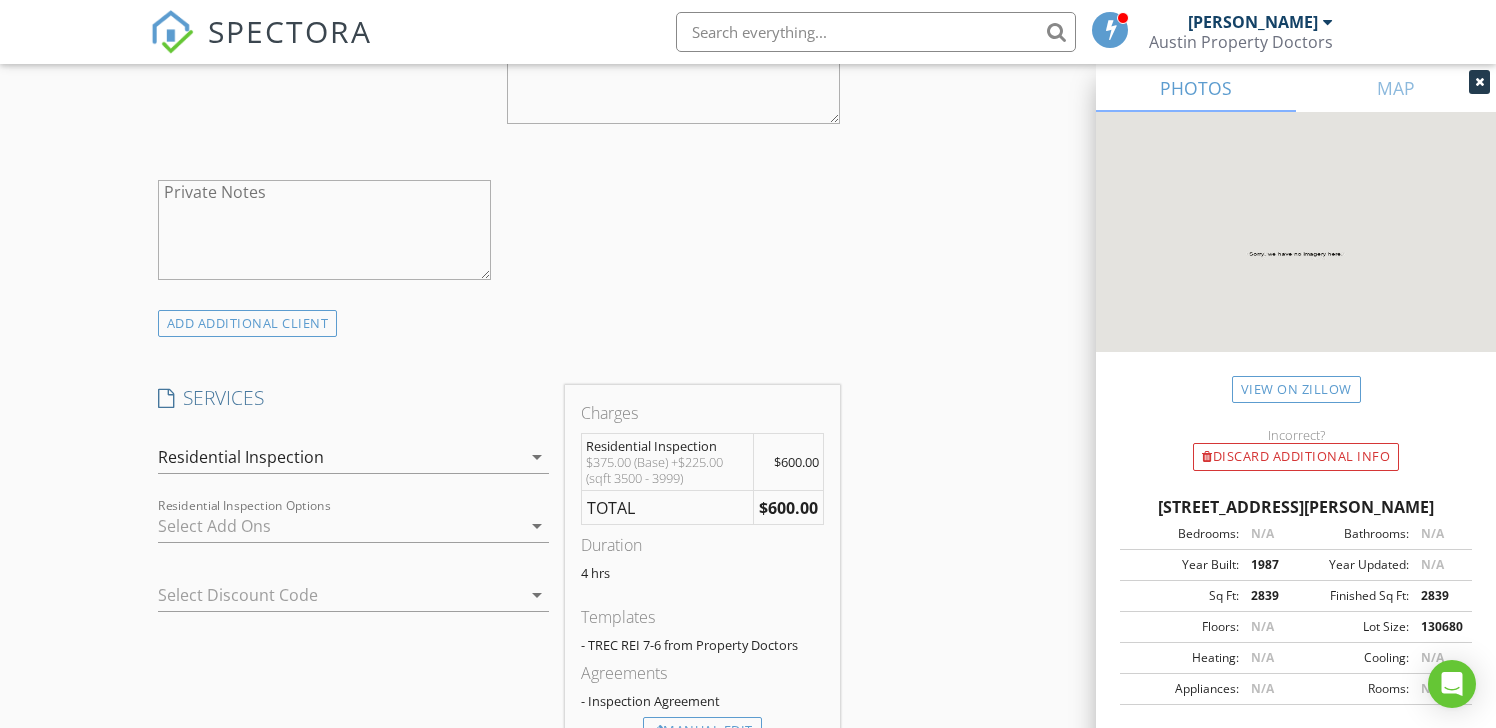 click on "arrow_drop_down" at bounding box center [537, 526] 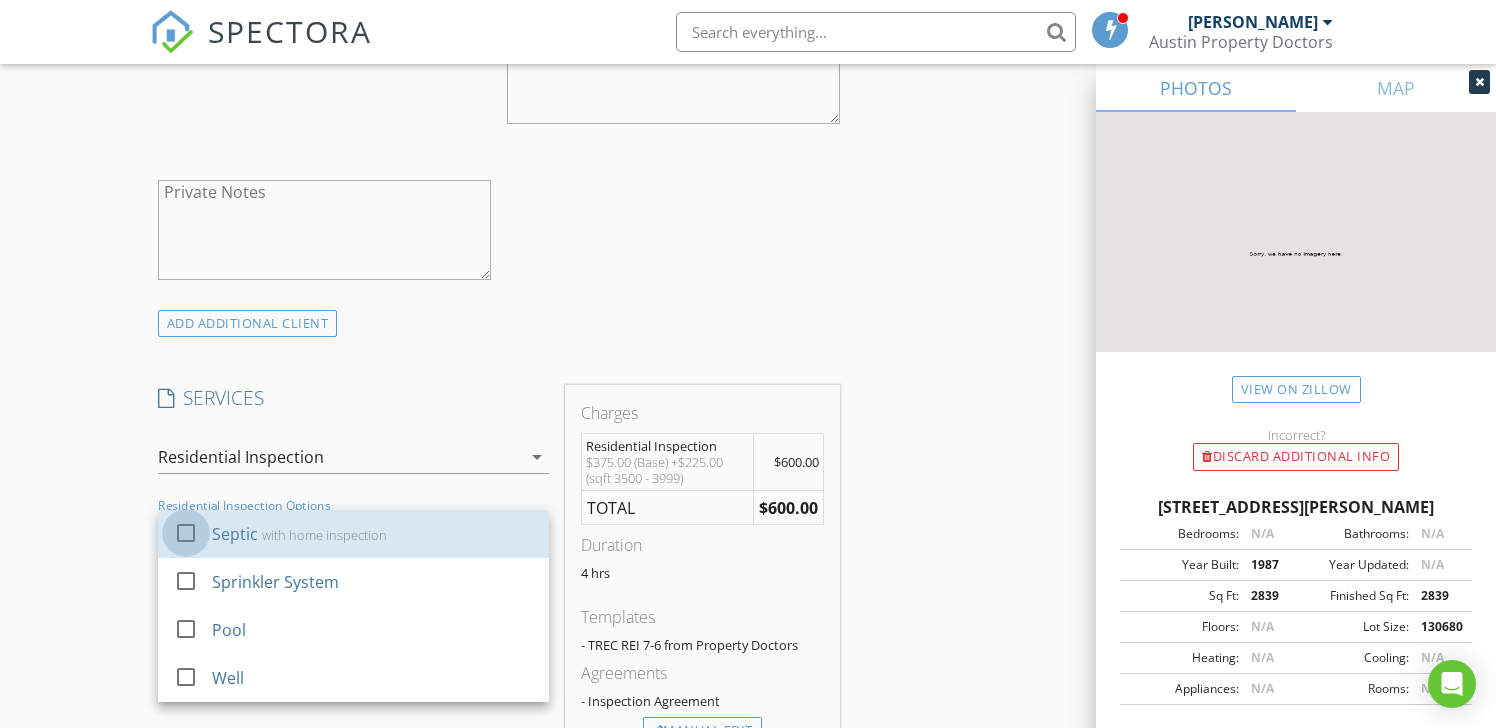 drag, startPoint x: 185, startPoint y: 527, endPoint x: 148, endPoint y: 543, distance: 40.311287 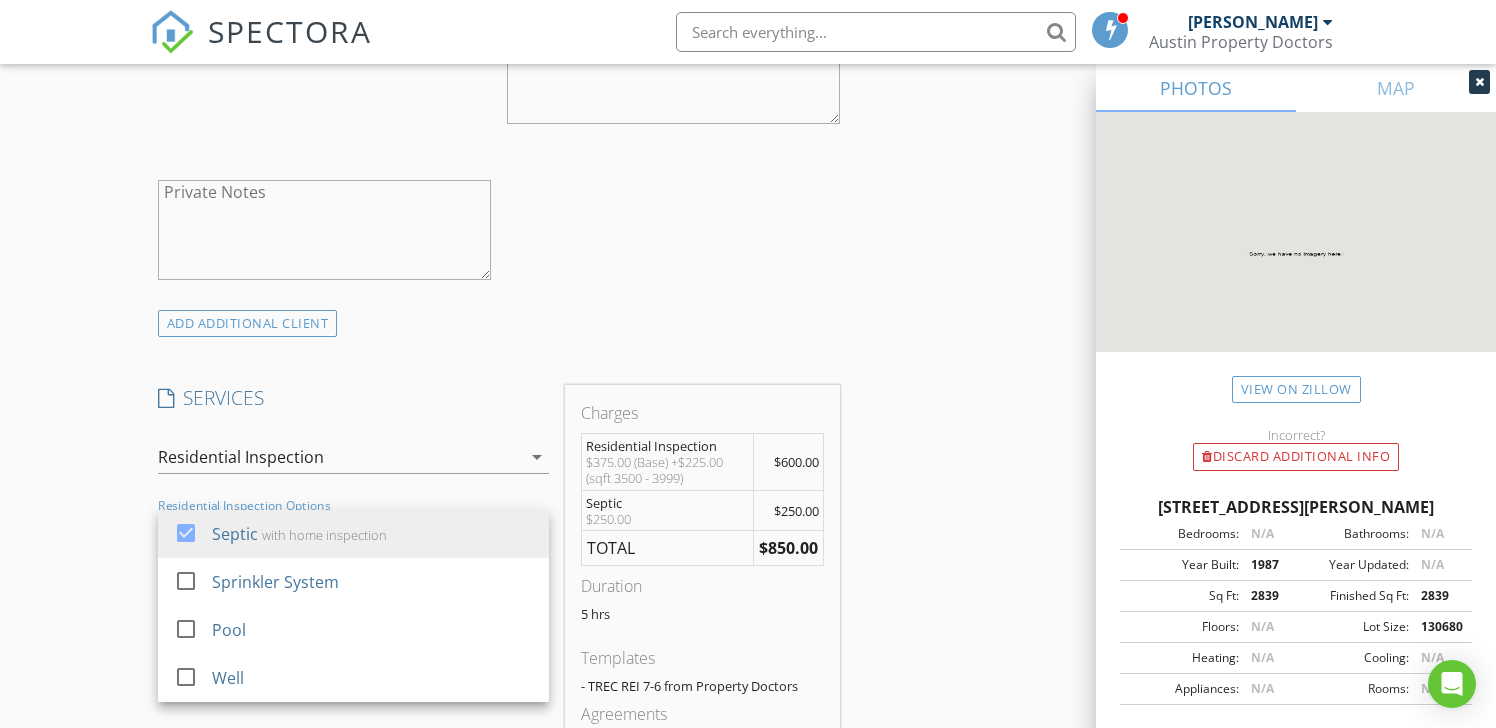 click on "New Inspection
Click here to use the New Order Form
INSPECTOR(S)
check_box   Vincent Bellonzi   PRIMARY   Vincent Bellonzi arrow_drop_down   check_box_outline_blank Vincent Bellonzi specifically requested
Date/Time
07/14/2025 10:00 AM
Location
Address Search       Address 100 Mesa Drive   Unit   City Wimberly   State TX   Zip 78676   County     Square Feet 3586   Year Built 1987   Foundation Slab arrow_drop_down     Vincent Bellonzi     22.4 miles     (an hour)
client
check_box Enable Client CC email for this inspection   Client Search     check_box_outline_blank Client is a Company/Organization     First Name Debbie   Last Name White   Email dawhite55@hotmail.com   CC Email   Phone 361-701-5489           Notes   Private Notes
ADD ADDITIONAL client
SERVICES" at bounding box center [748, 552] 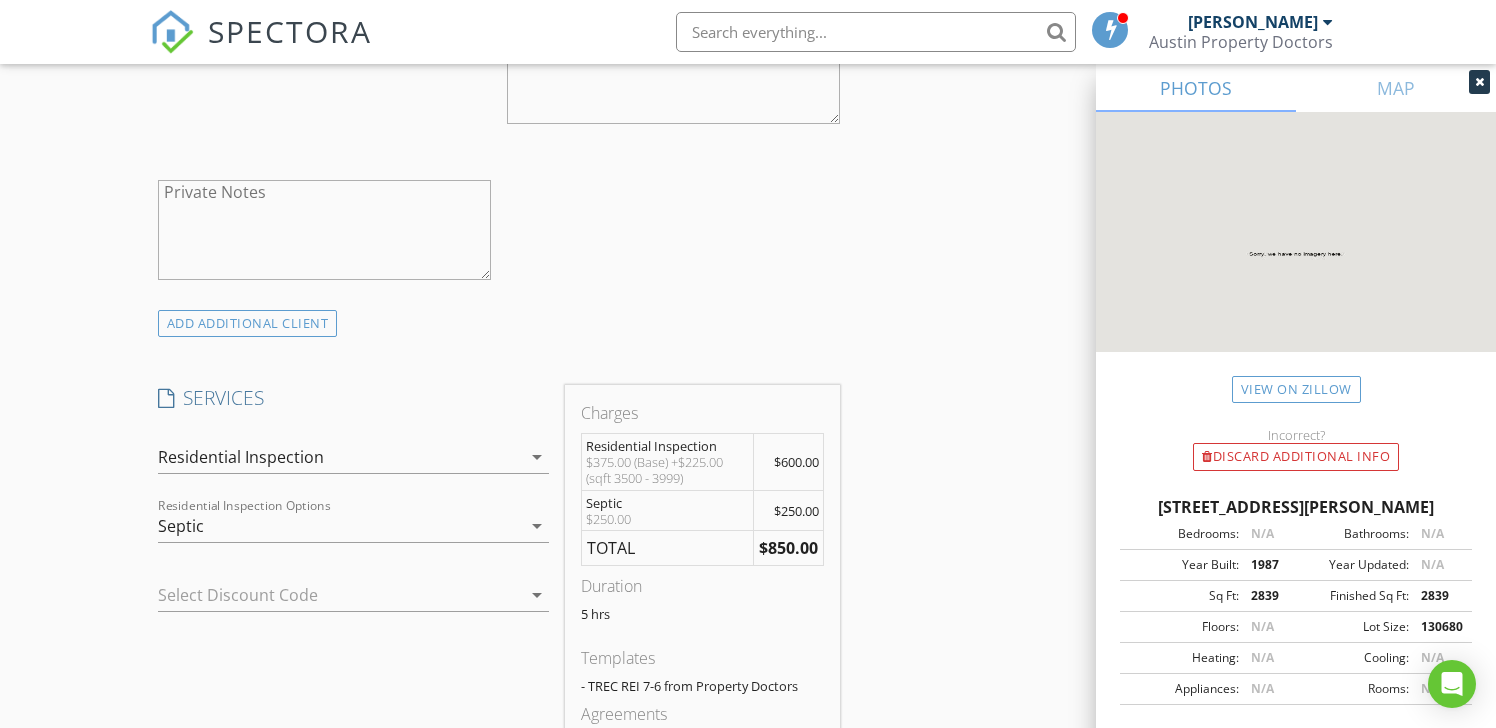 click on "arrow_drop_down" at bounding box center (537, 526) 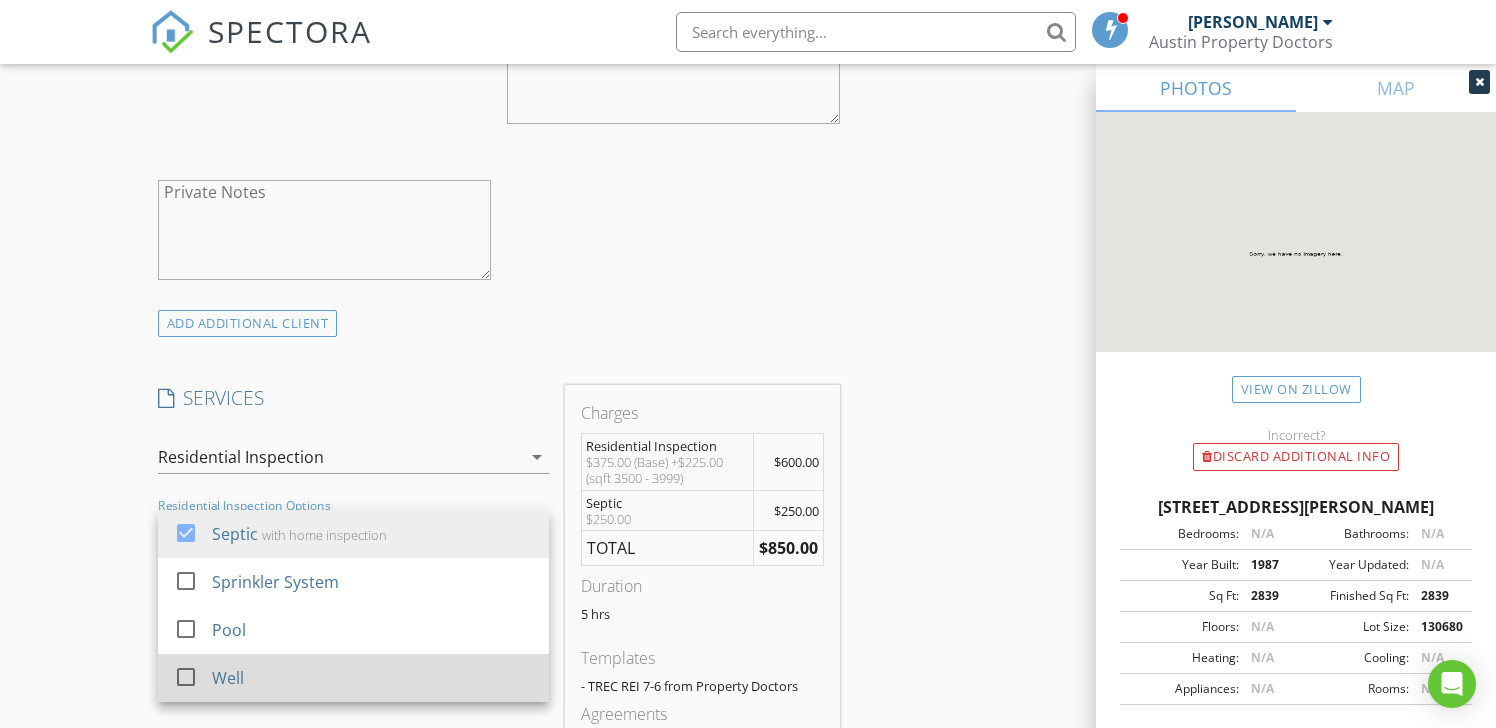 click at bounding box center (186, 677) 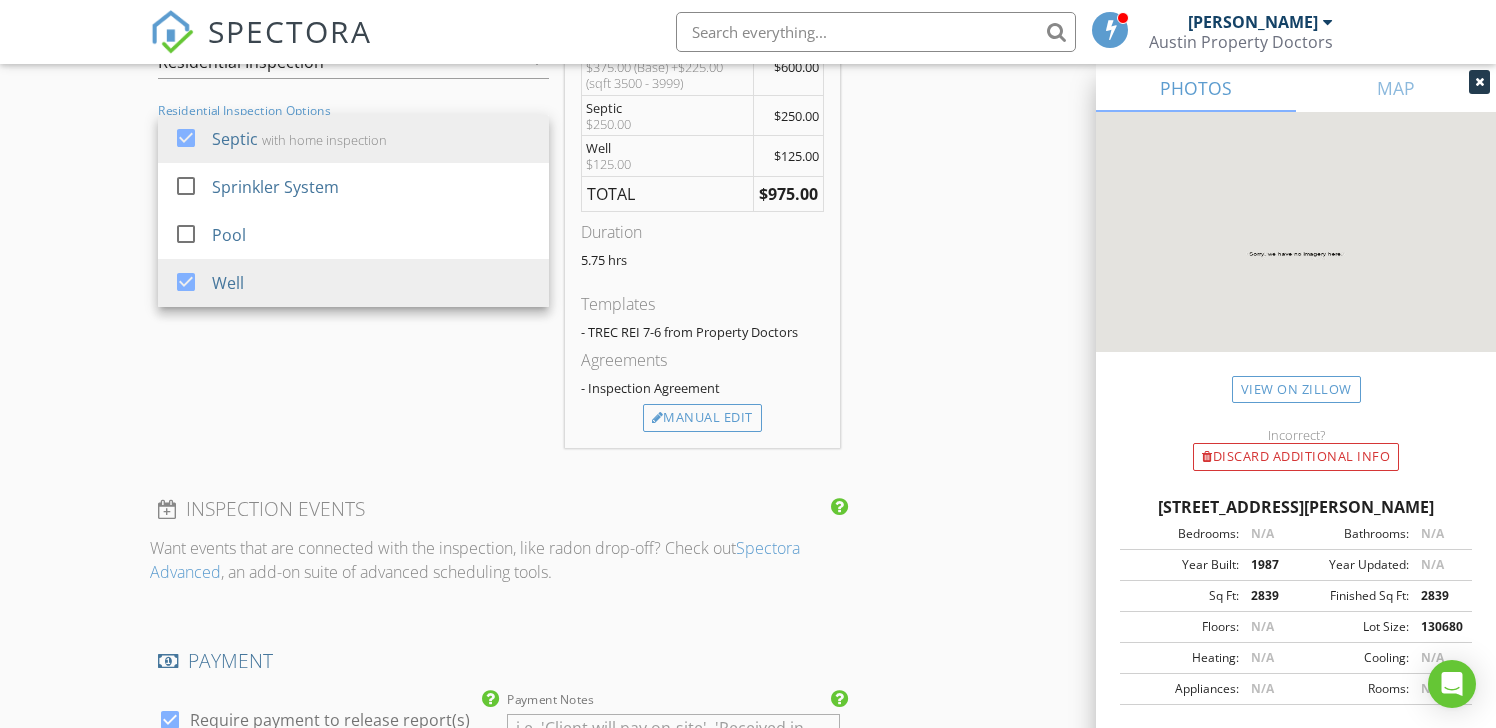 scroll, scrollTop: 1682, scrollLeft: 0, axis: vertical 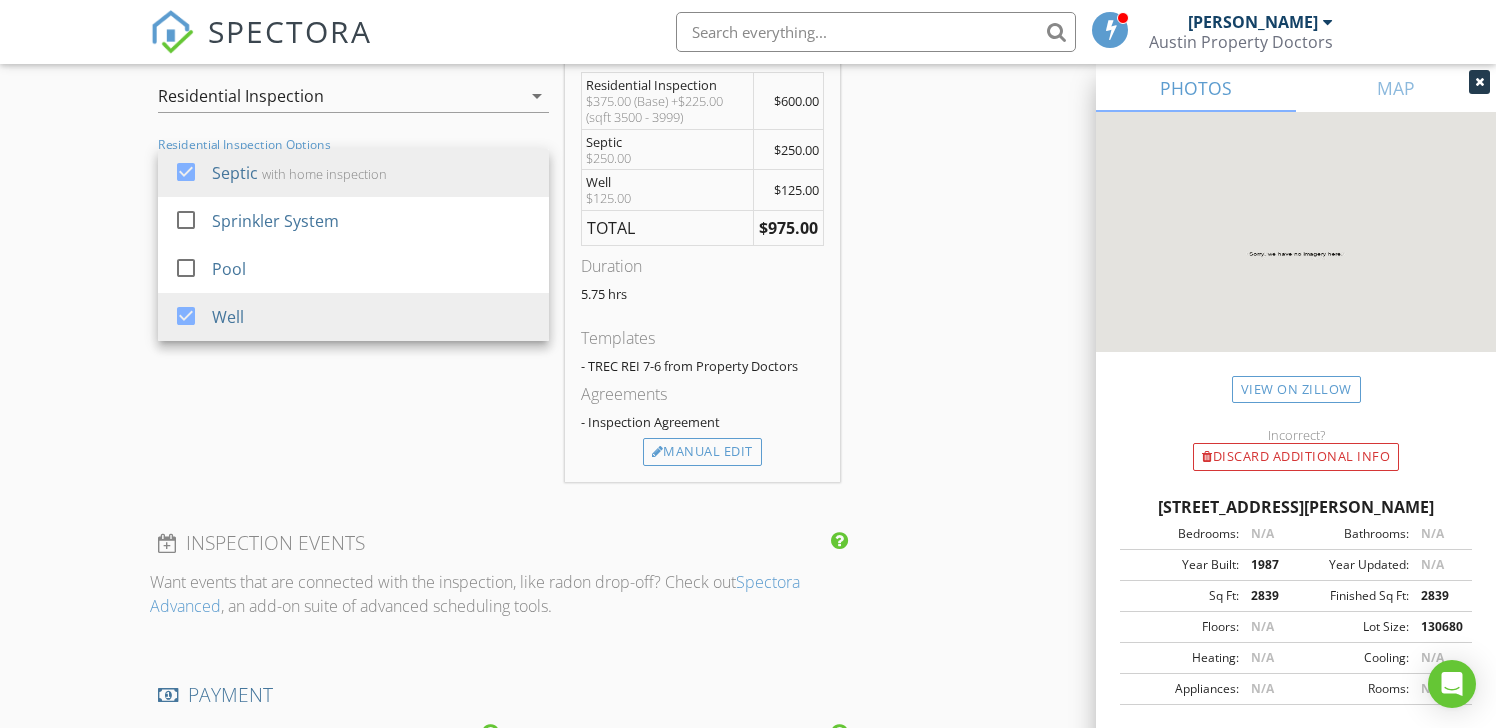 click on "INSPECTOR(S)
check_box   Vincent Bellonzi   PRIMARY   Vincent Bellonzi arrow_drop_down   check_box_outline_blank Vincent Bellonzi specifically requested
Date/Time
07/14/2025 10:00 AM
Location
Address Search       Address 100 Mesa Drive   Unit   City Wimberly   State TX   Zip 78676   County     Square Feet 3586   Year Built 1987   Foundation Slab arrow_drop_down     Vincent Bellonzi     22.4 miles     (an hour)
client
check_box Enable Client CC email for this inspection   Client Search     check_box_outline_blank Client is a Company/Organization     First Name Debbie   Last Name White   Email dawhite55@hotmail.com   CC Email   Phone 361-701-5489           Notes   Private Notes
ADD ADDITIONAL client
SERVICES
check_box_outline_blank   New Service   check_box_outline_blank" at bounding box center [499, 186] 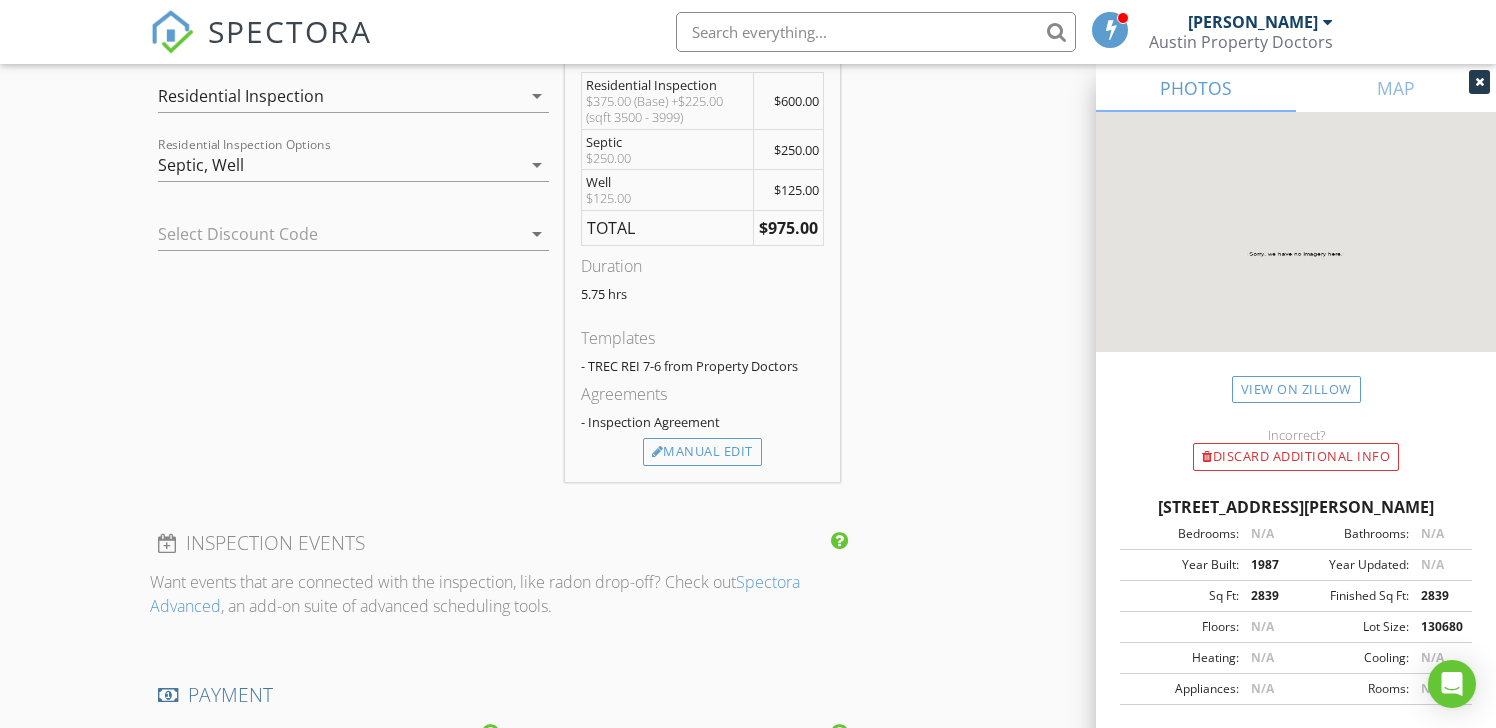 click on "arrow_drop_down" at bounding box center [537, 165] 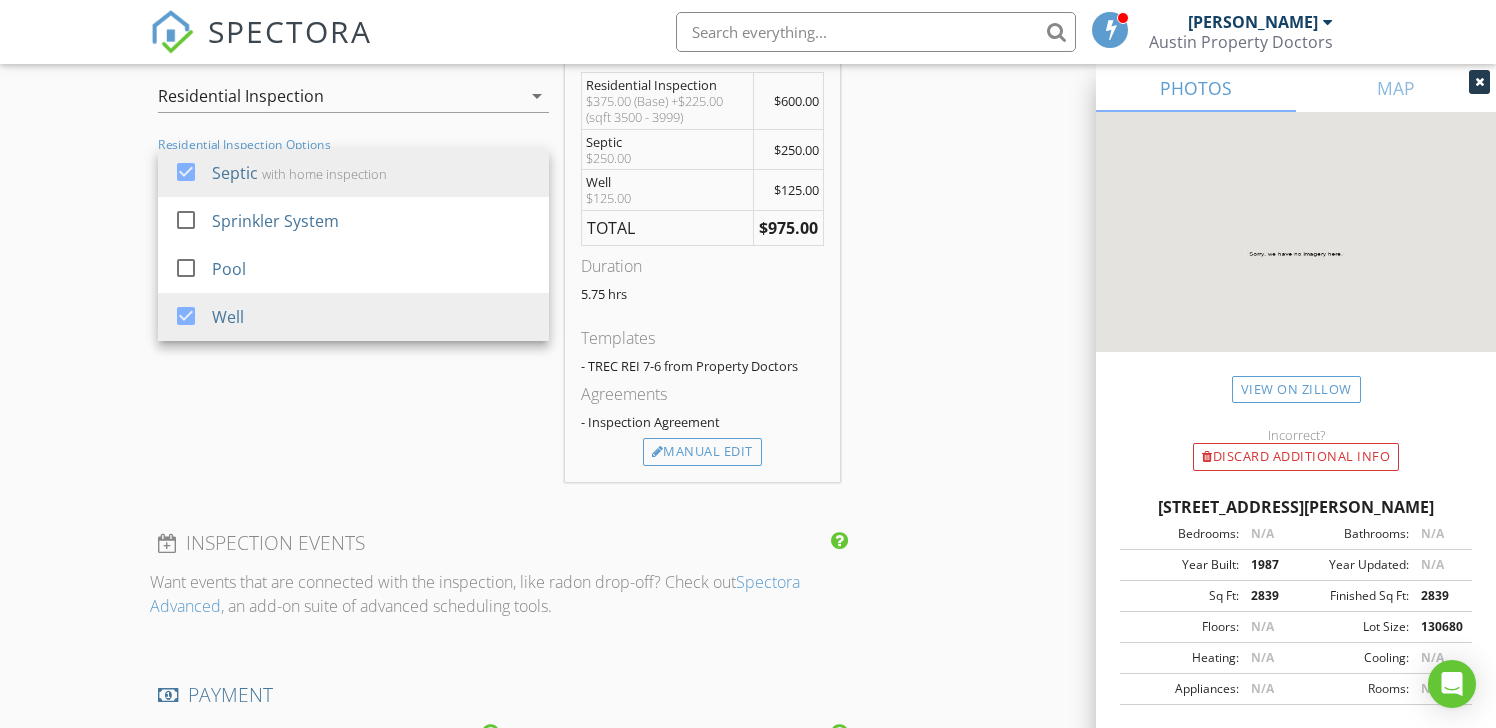click on "SERVICES
check_box_outline_blank   New Service   check_box_outline_blank   Reinspection   Follow-up check_box_outline_blank   New Service   check_box   Residential Inspection   Residential Inspection arrow_drop_down   check_box   Septic   with home inspection check_box_outline_blank   Sprinkler System   check_box_outline_blank   Pool   check_box   Well   Residential Inspection Options Septic,  Well arrow_drop_down   Select Discount Code arrow_drop_down" at bounding box center [353, 252] 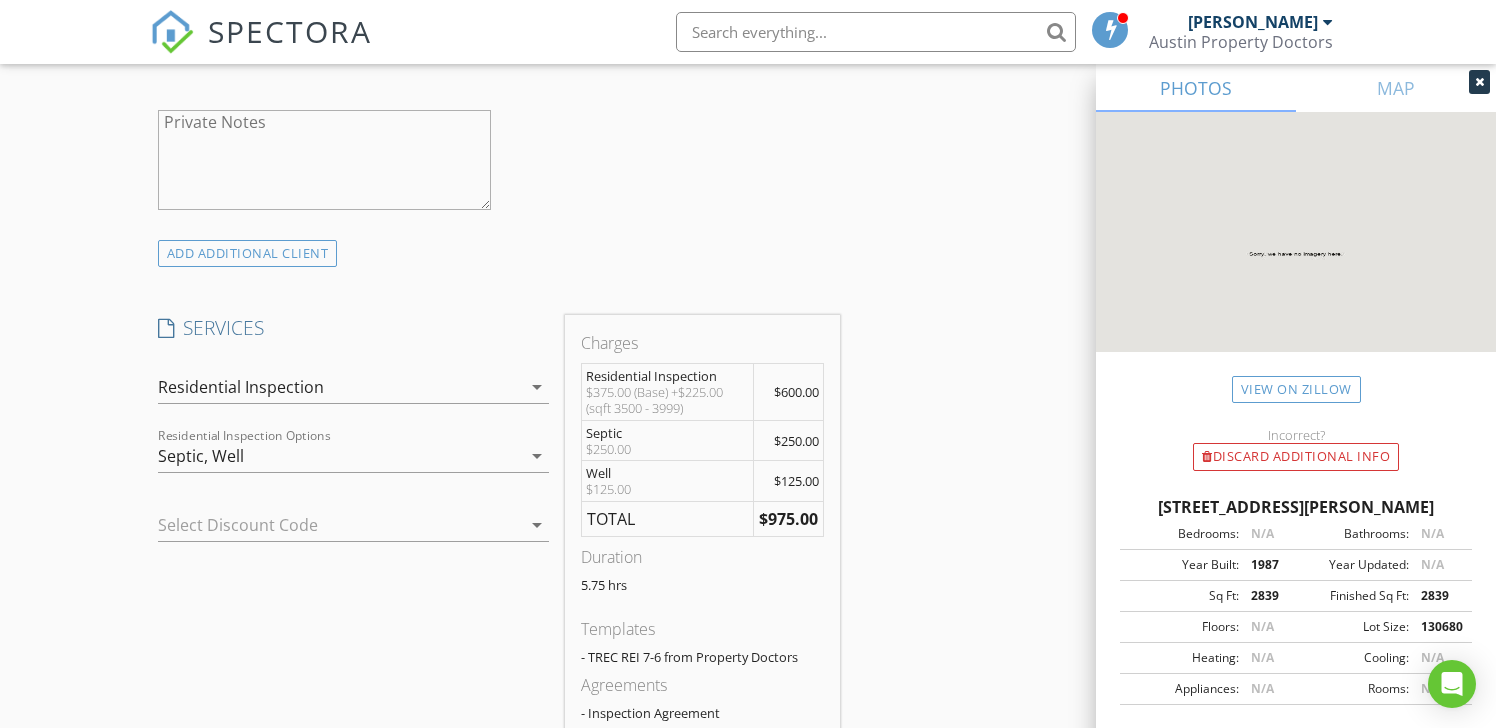 scroll, scrollTop: 1402, scrollLeft: 0, axis: vertical 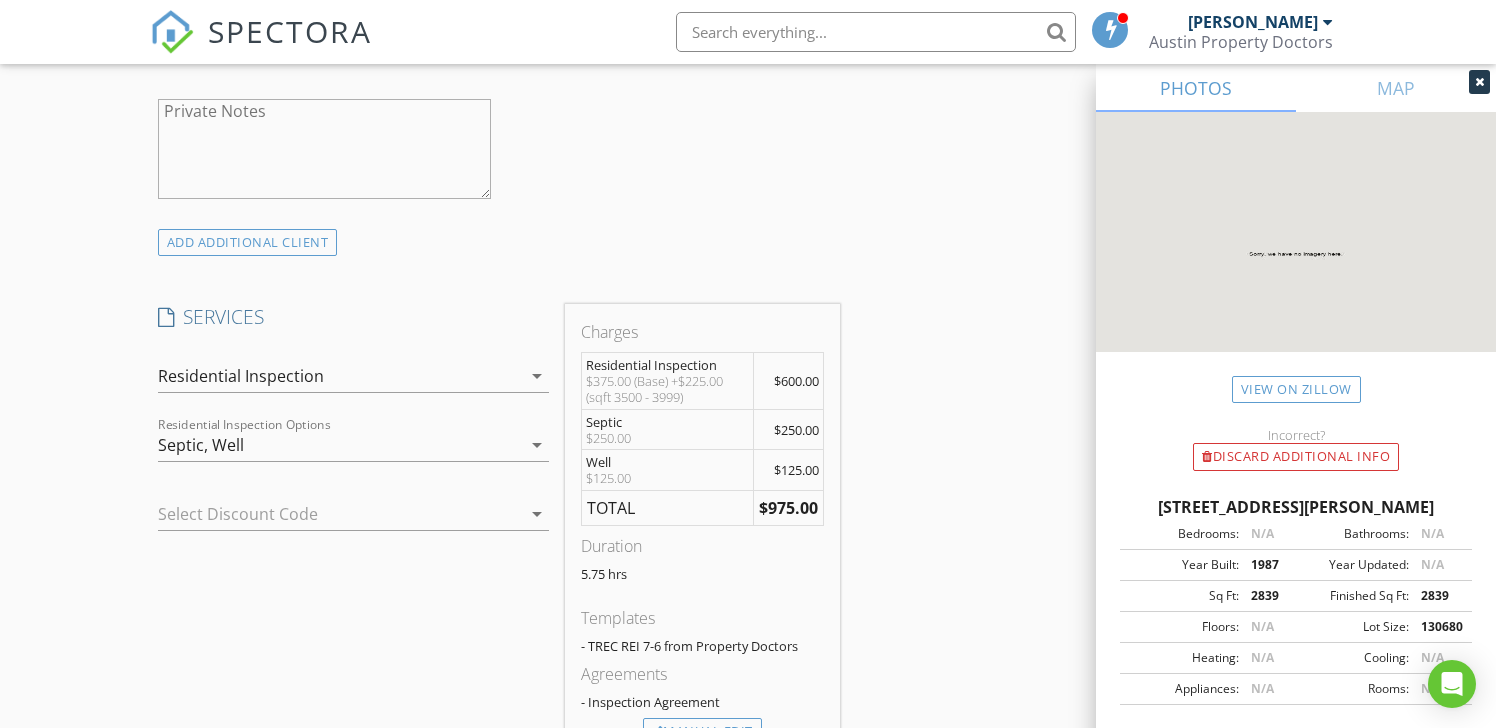 click on "arrow_drop_down" at bounding box center [537, 445] 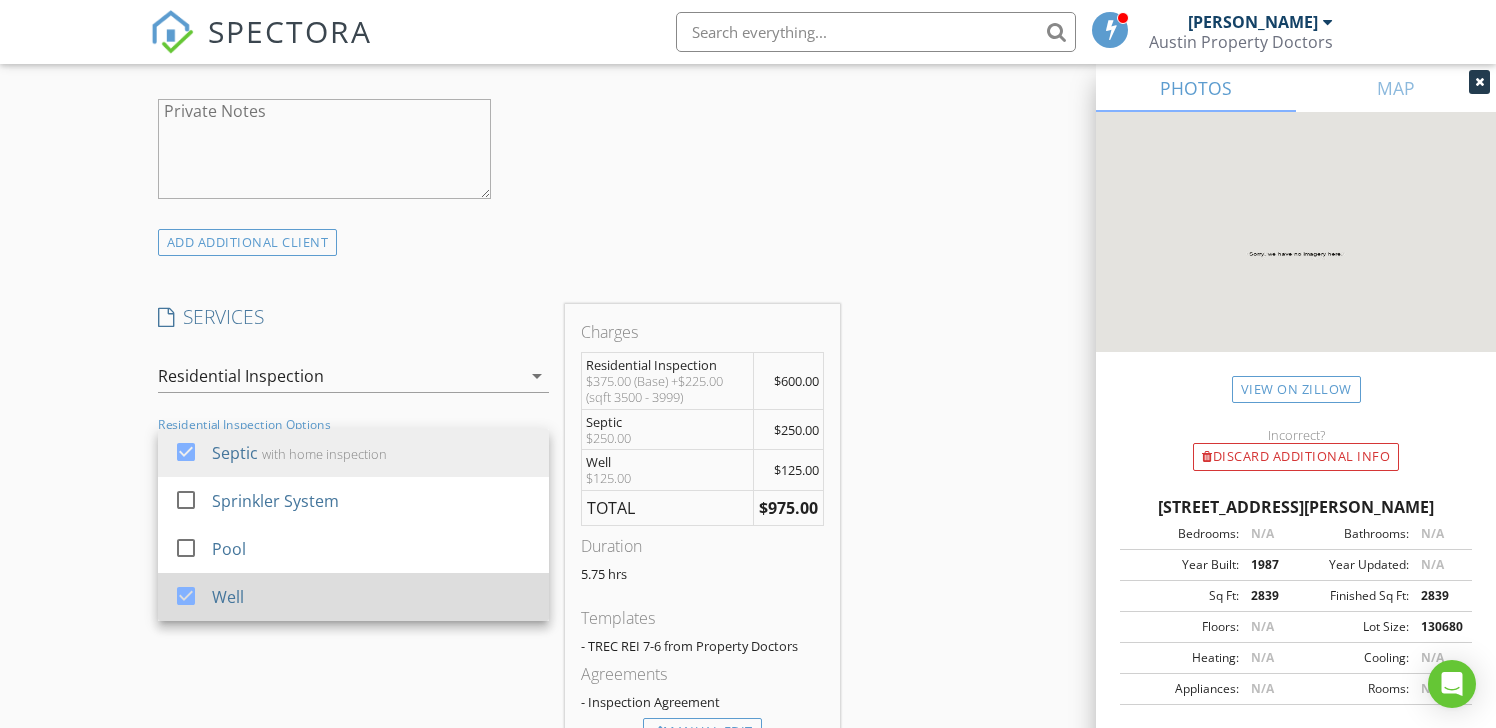 click on "Well" at bounding box center (228, 597) 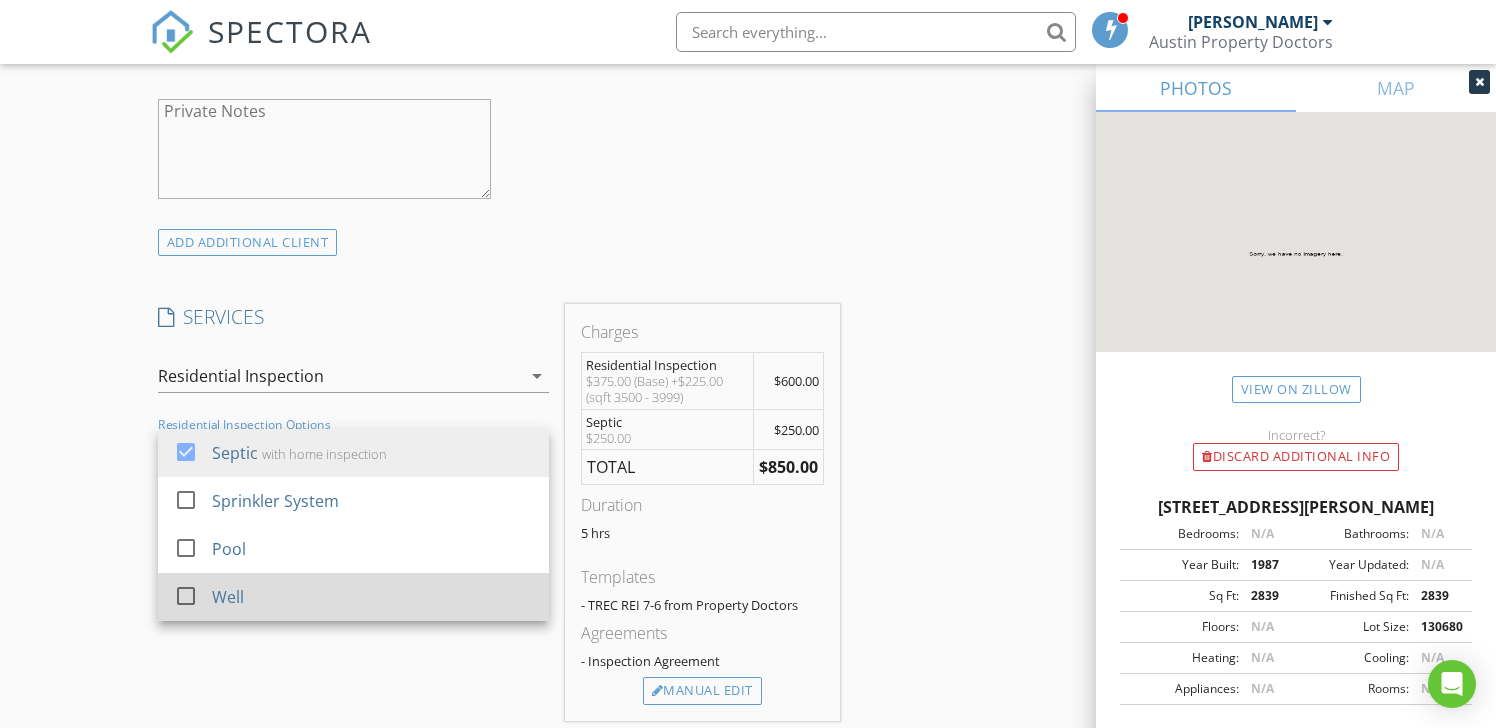 click on "Well" at bounding box center (228, 597) 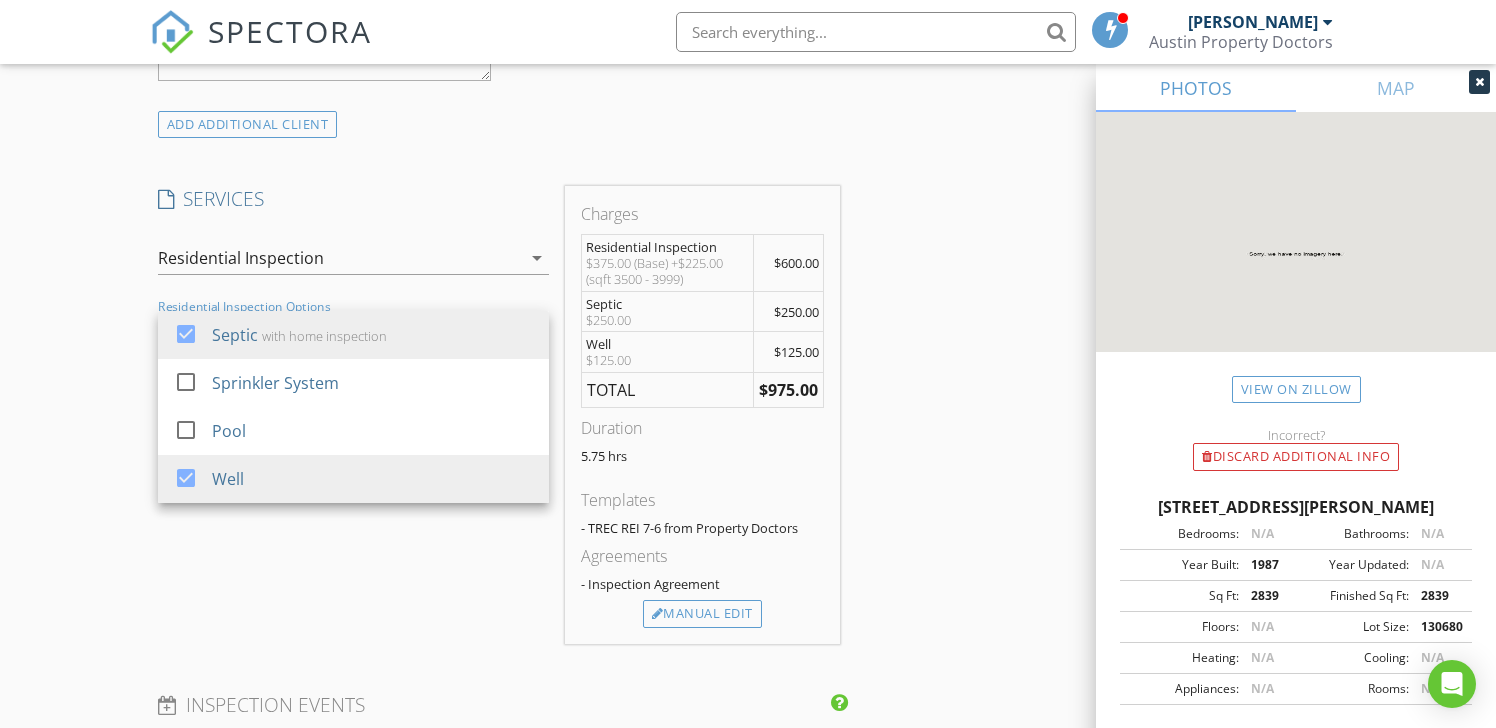 scroll, scrollTop: 1526, scrollLeft: 0, axis: vertical 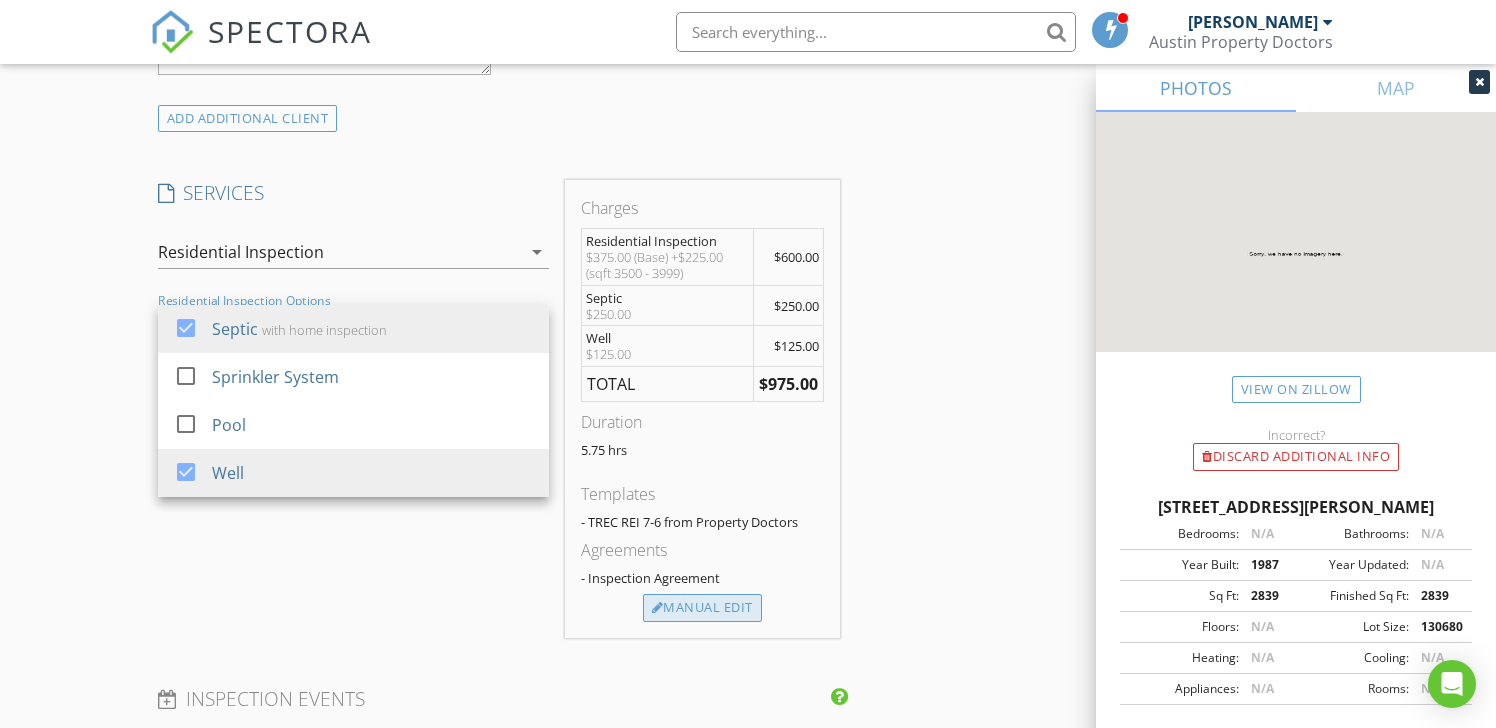 click on "Manual Edit" at bounding box center [702, 608] 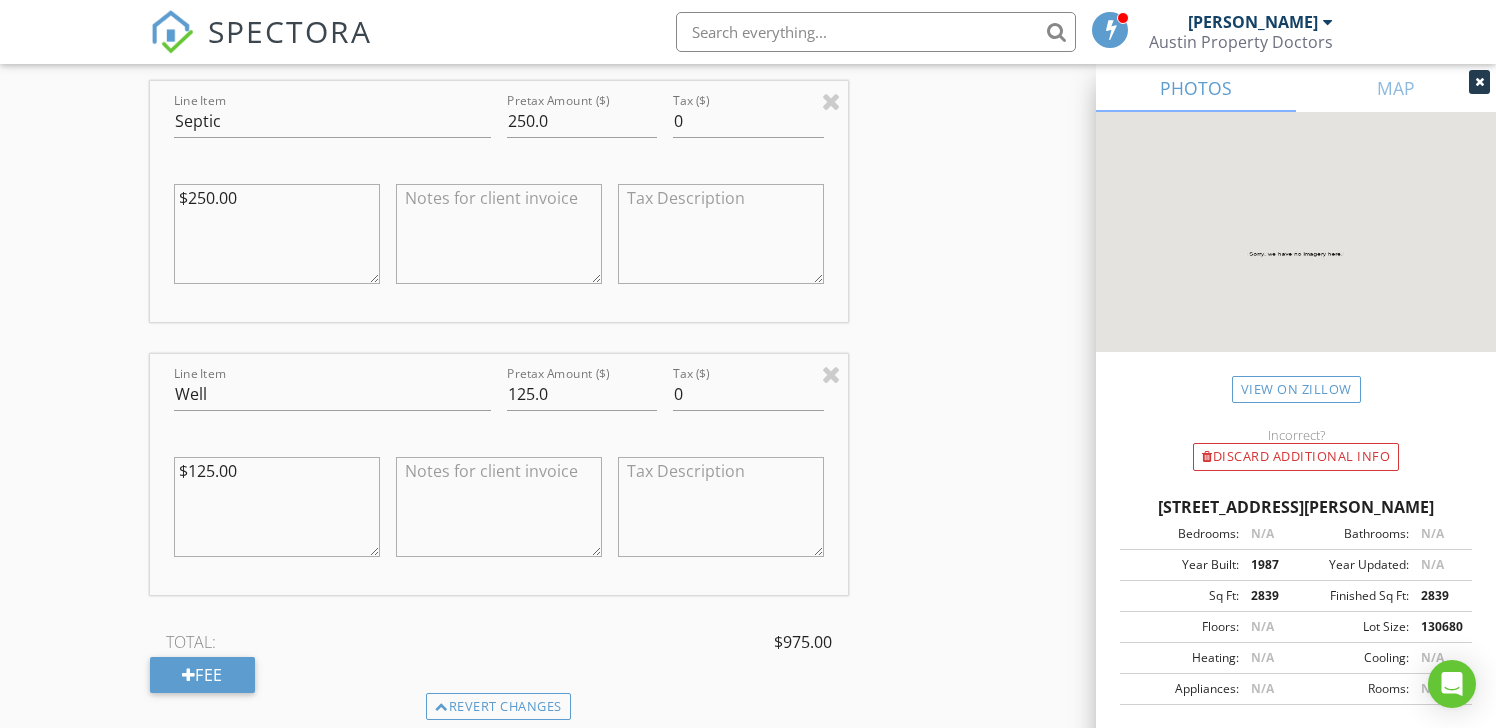 scroll, scrollTop: 2117, scrollLeft: 0, axis: vertical 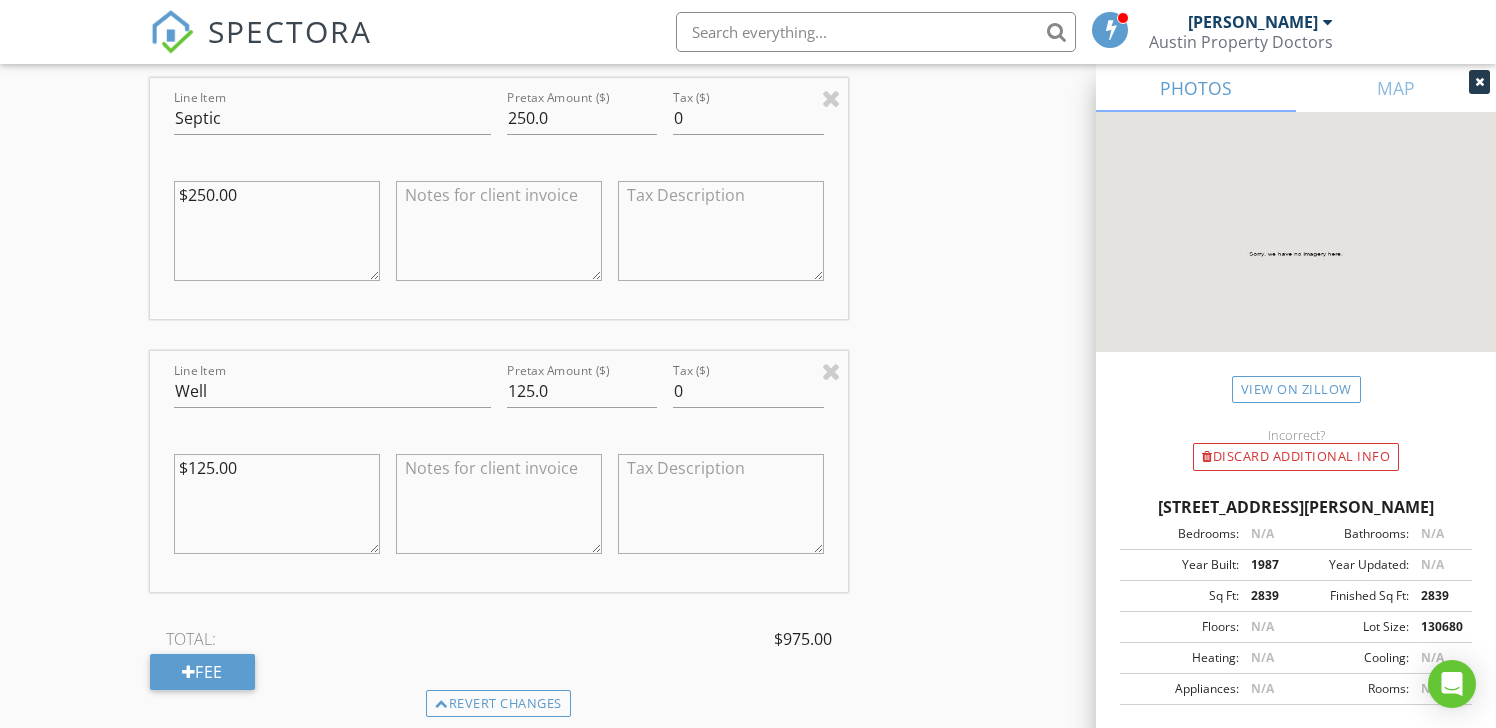 drag, startPoint x: 214, startPoint y: 469, endPoint x: 163, endPoint y: 488, distance: 54.42426 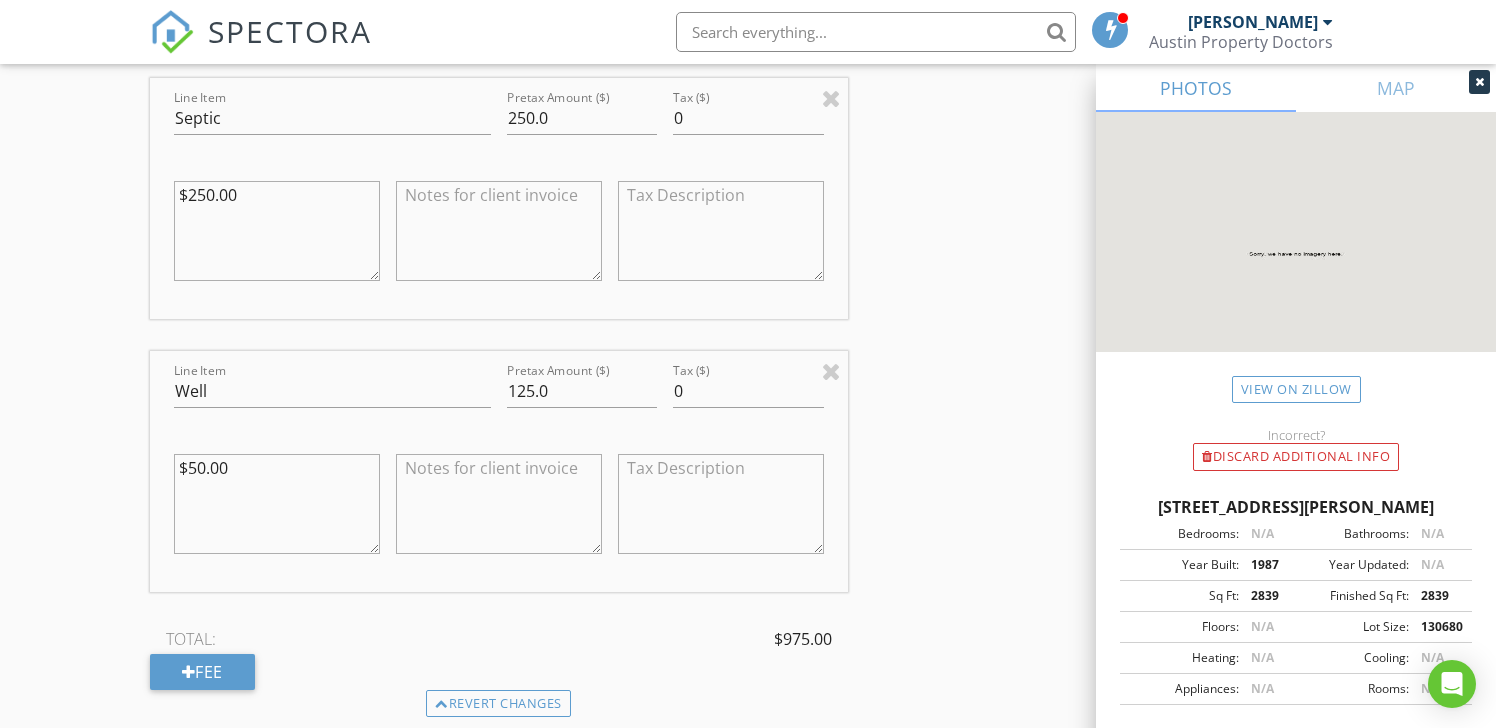 type on "$50.00" 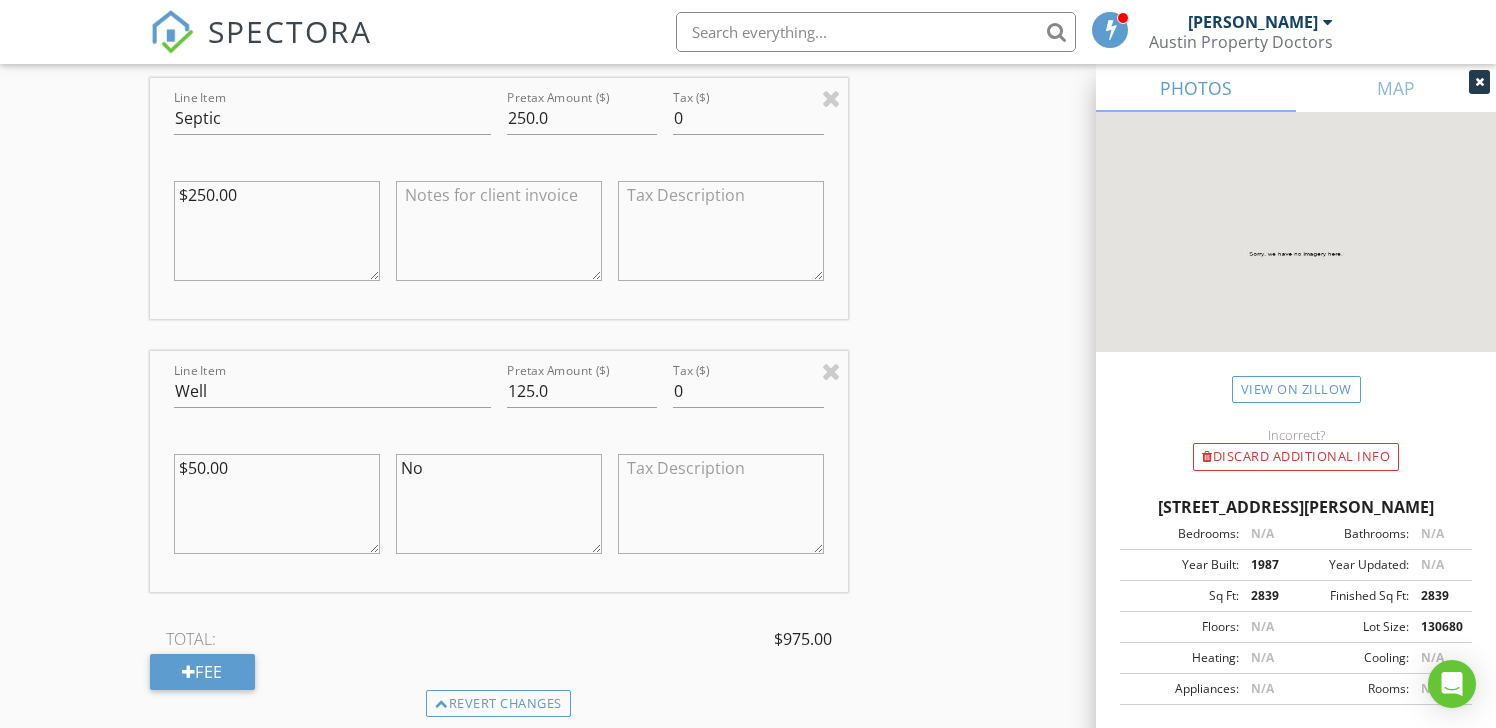 type on "N" 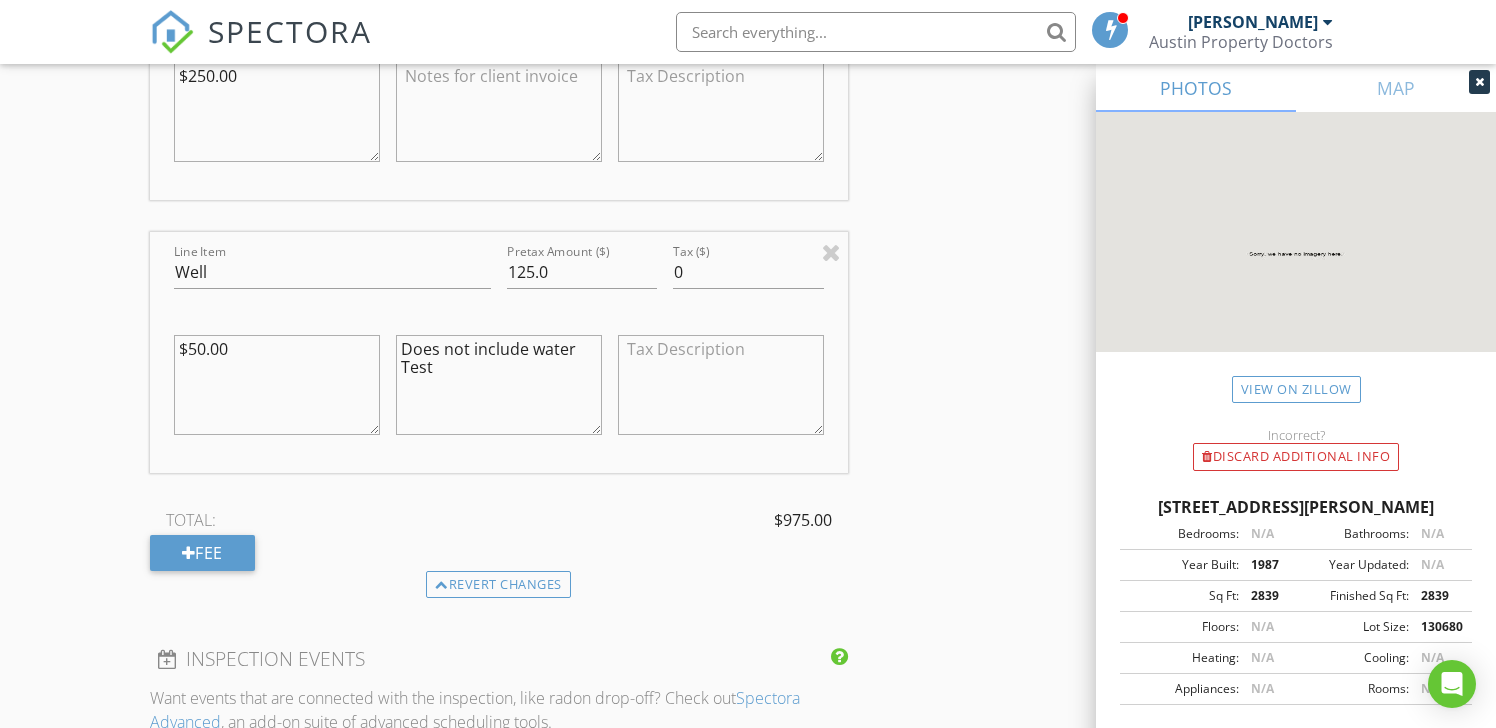 scroll, scrollTop: 2239, scrollLeft: 0, axis: vertical 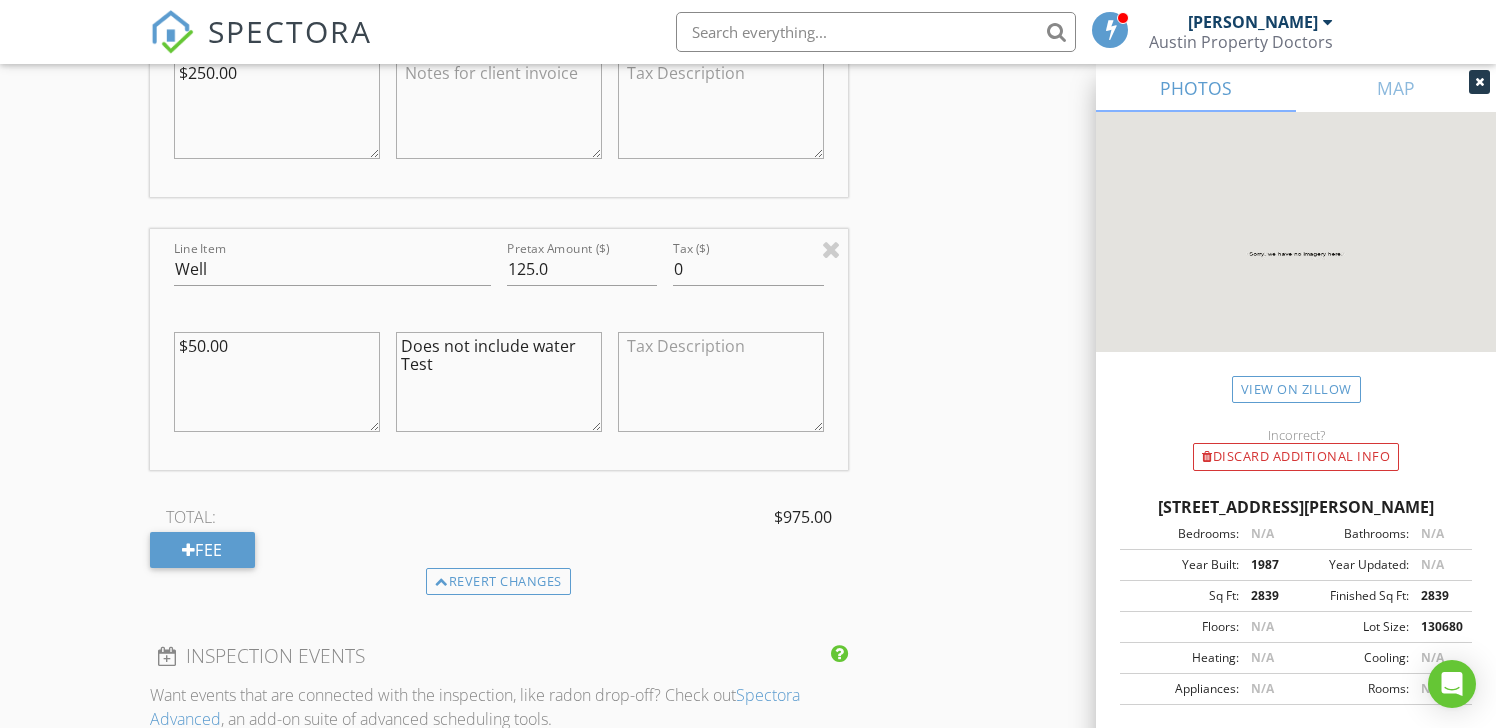 type on "Does not include water Test" 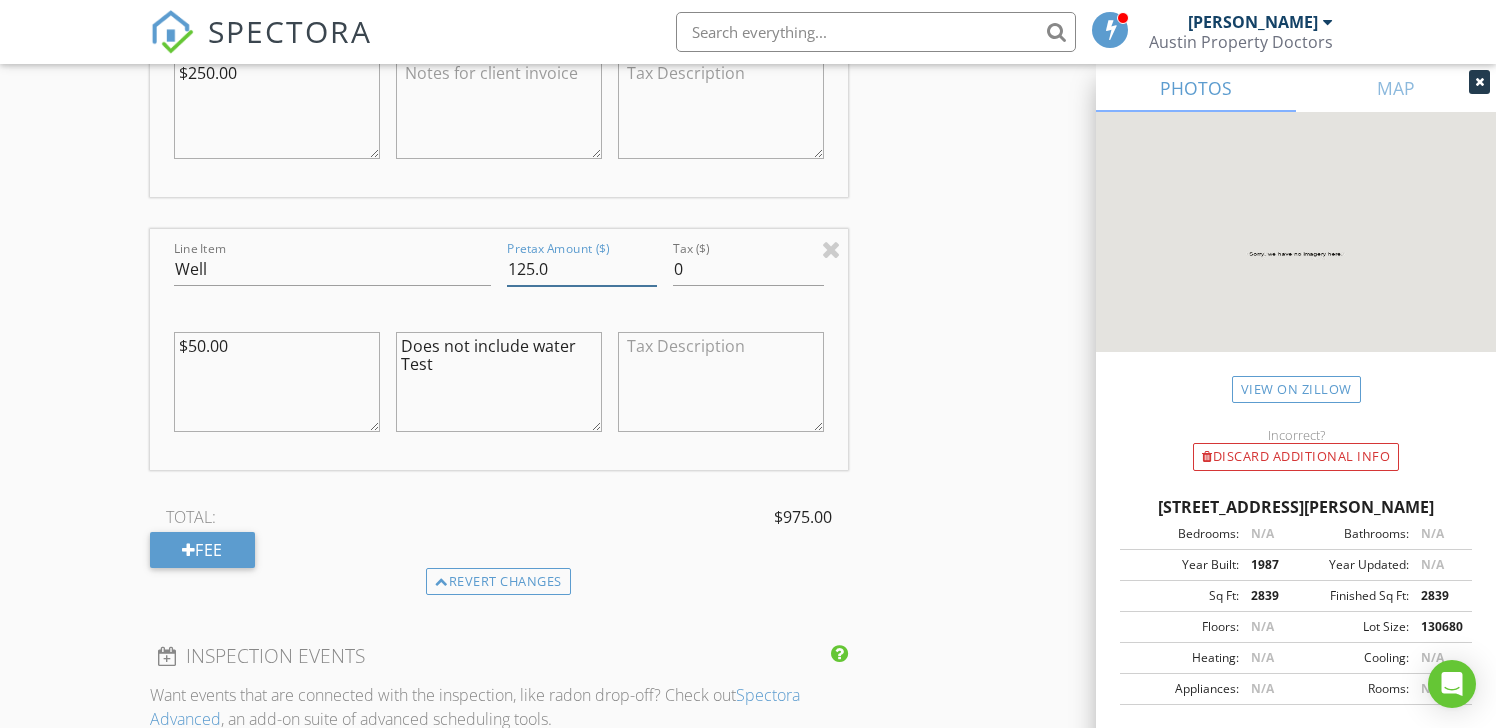 drag, startPoint x: 550, startPoint y: 272, endPoint x: 491, endPoint y: 266, distance: 59.3043 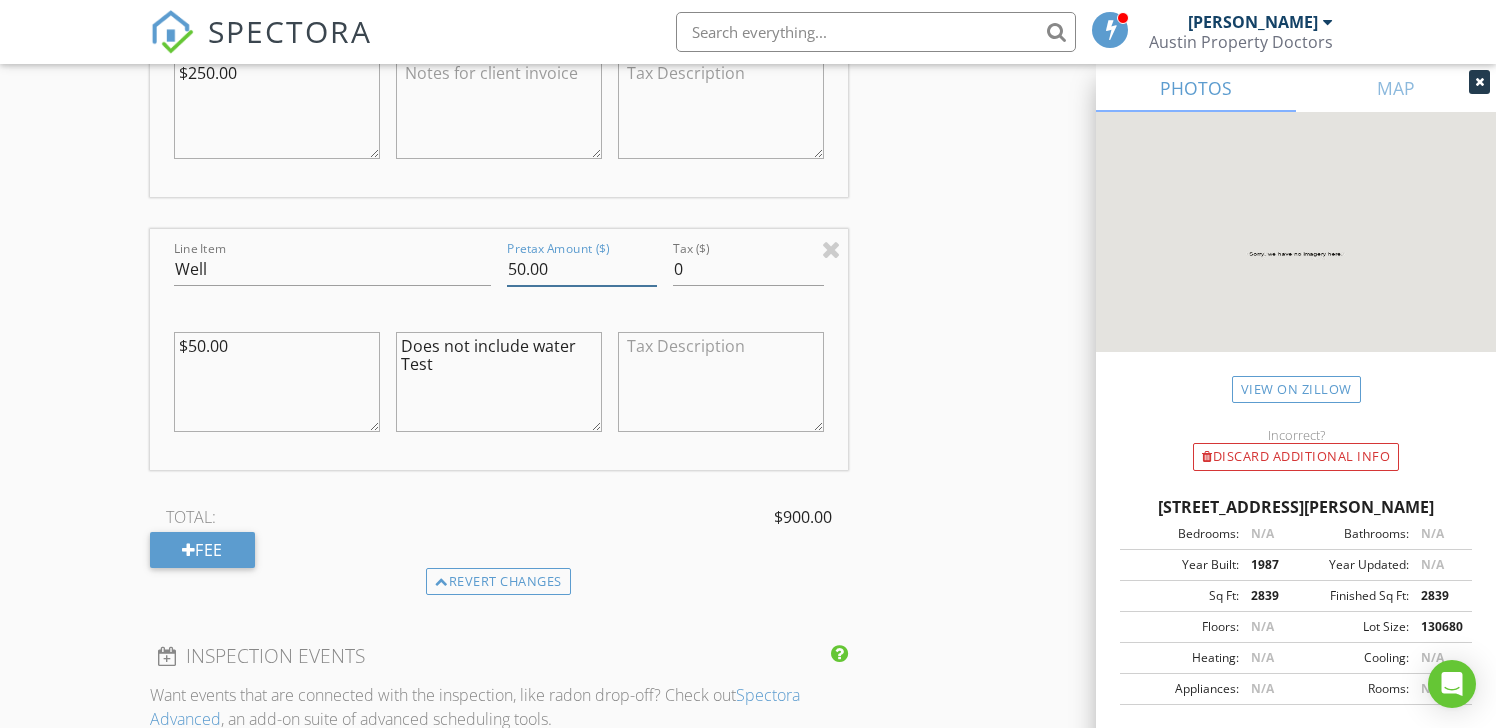 type on "50.00" 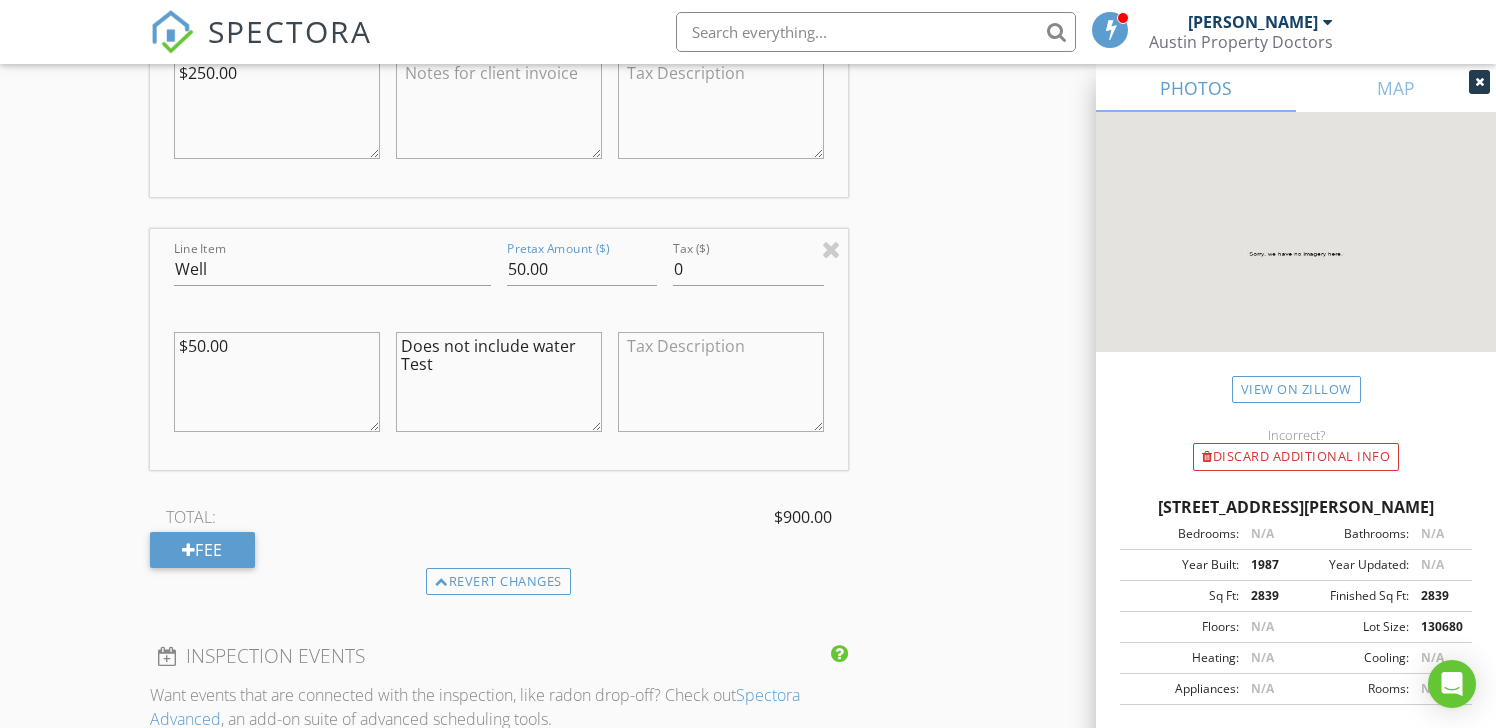 drag, startPoint x: 566, startPoint y: 553, endPoint x: 579, endPoint y: 547, distance: 14.3178215 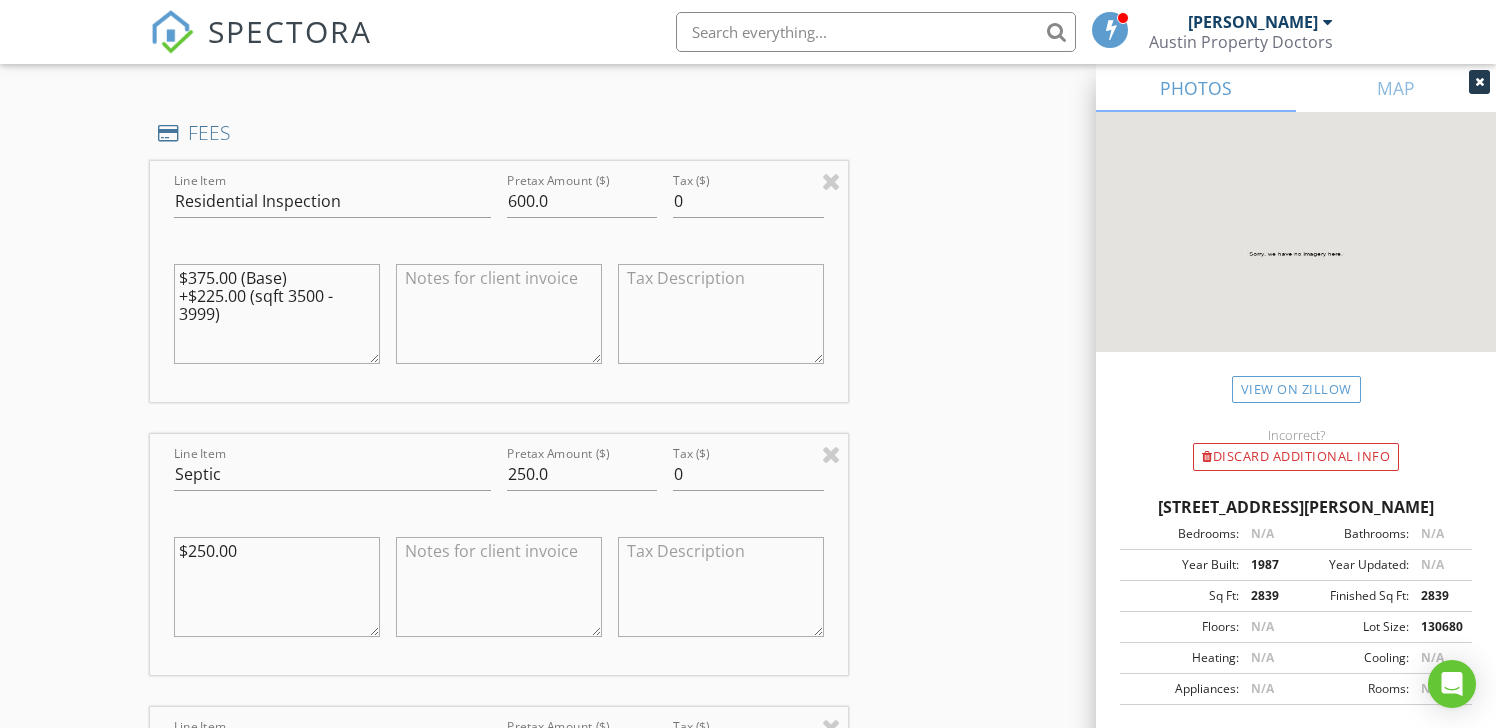 scroll, scrollTop: 1755, scrollLeft: 0, axis: vertical 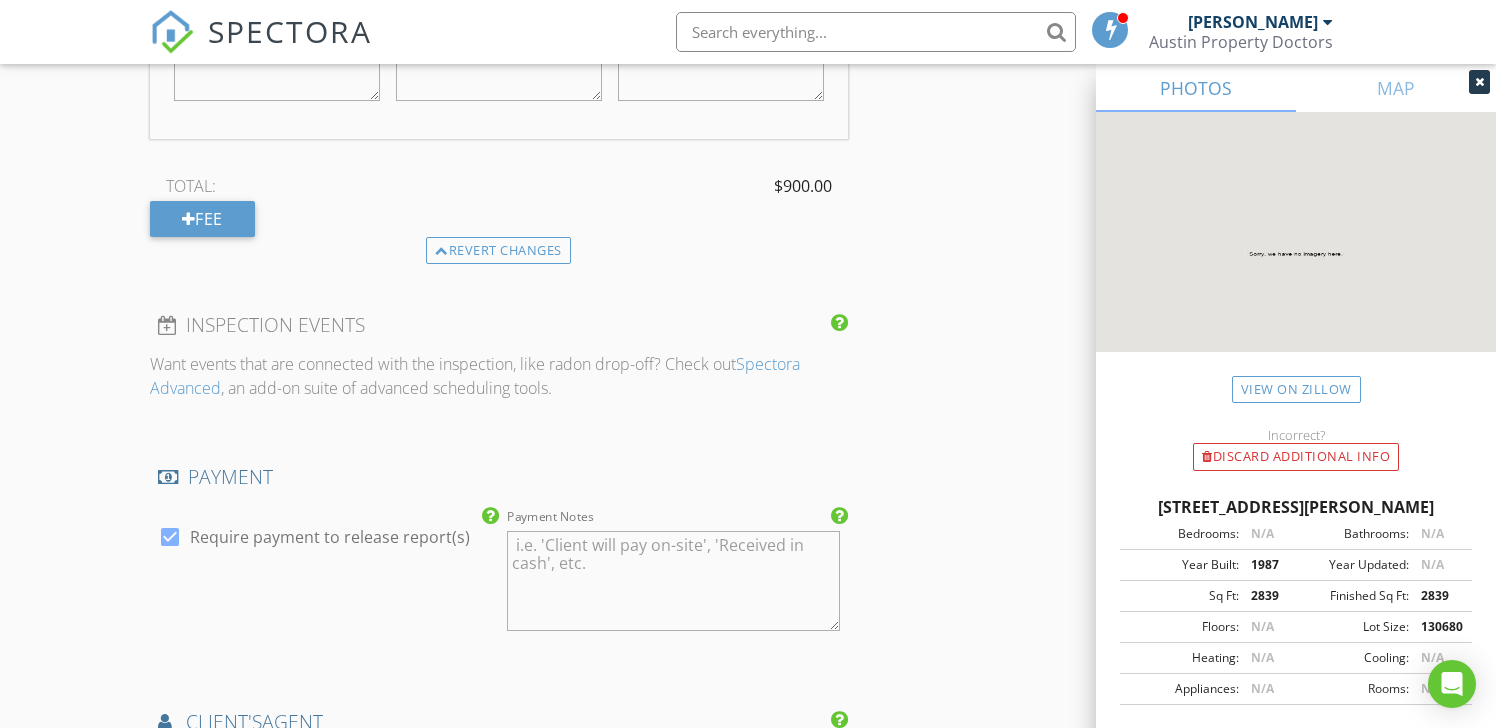 click on "New Inspection
Click here to use the New Order Form
INSPECTOR(S)
check_box   Vincent Bellonzi   PRIMARY   Vincent Bellonzi arrow_drop_down   check_box_outline_blank Vincent Bellonzi specifically requested
Date/Time
07/14/2025 10:00 AM
Location
Address Search       Address 100 Mesa Drive   Unit   City Wimberly   State TX   Zip 78676   County     Square Feet 3586   Year Built 1987   Foundation Slab arrow_drop_down     Vincent Bellonzi     22.4 miles     (an hour)
client
check_box Enable Client CC email for this inspection   Client Search     check_box_outline_blank Client is a Company/Organization     First Name Debbie   Last Name White   Email dawhite55@hotmail.com   CC Email   Phone 361-701-5489           Notes   Private Notes
ADD ADDITIONAL client
SERVICES" at bounding box center [748, -341] 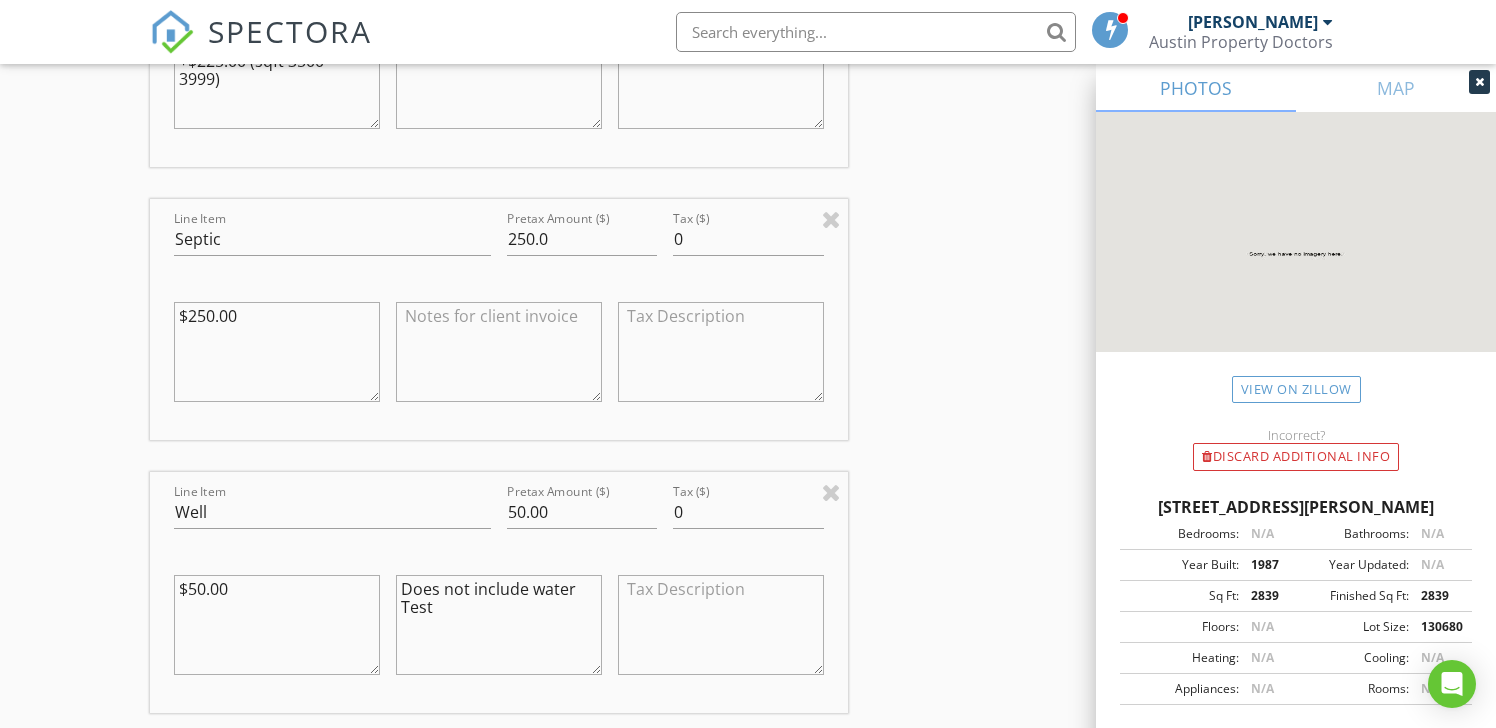 scroll, scrollTop: 1995, scrollLeft: 0, axis: vertical 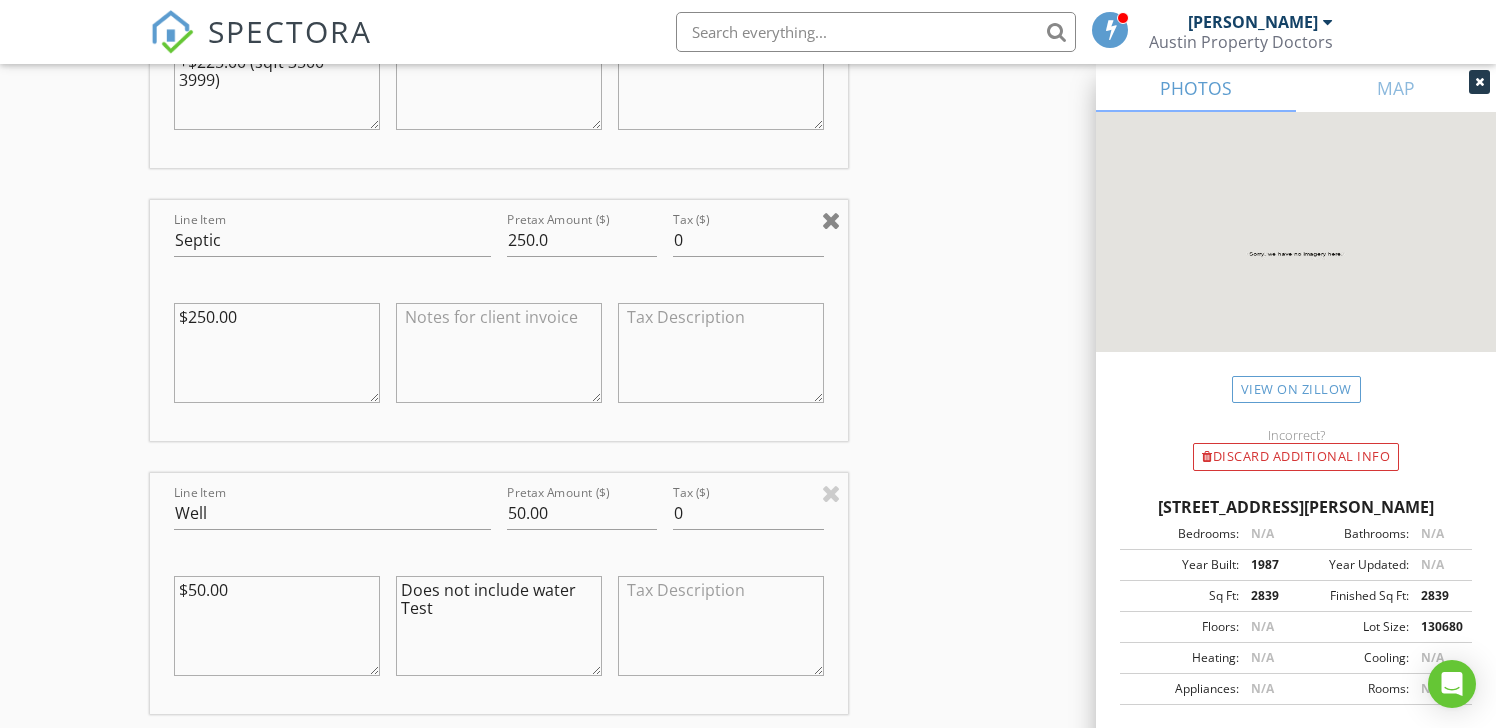 click at bounding box center [831, 220] 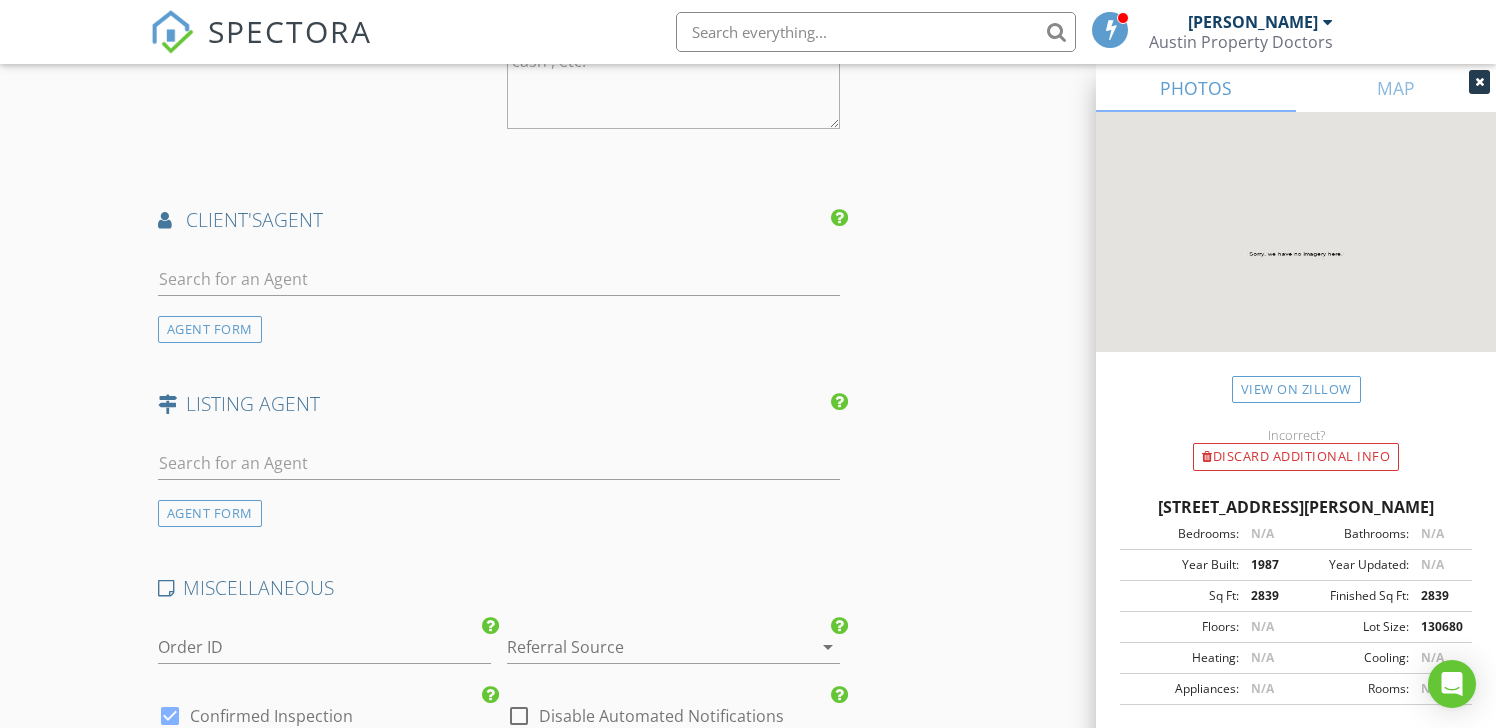 scroll, scrollTop: 2800, scrollLeft: 0, axis: vertical 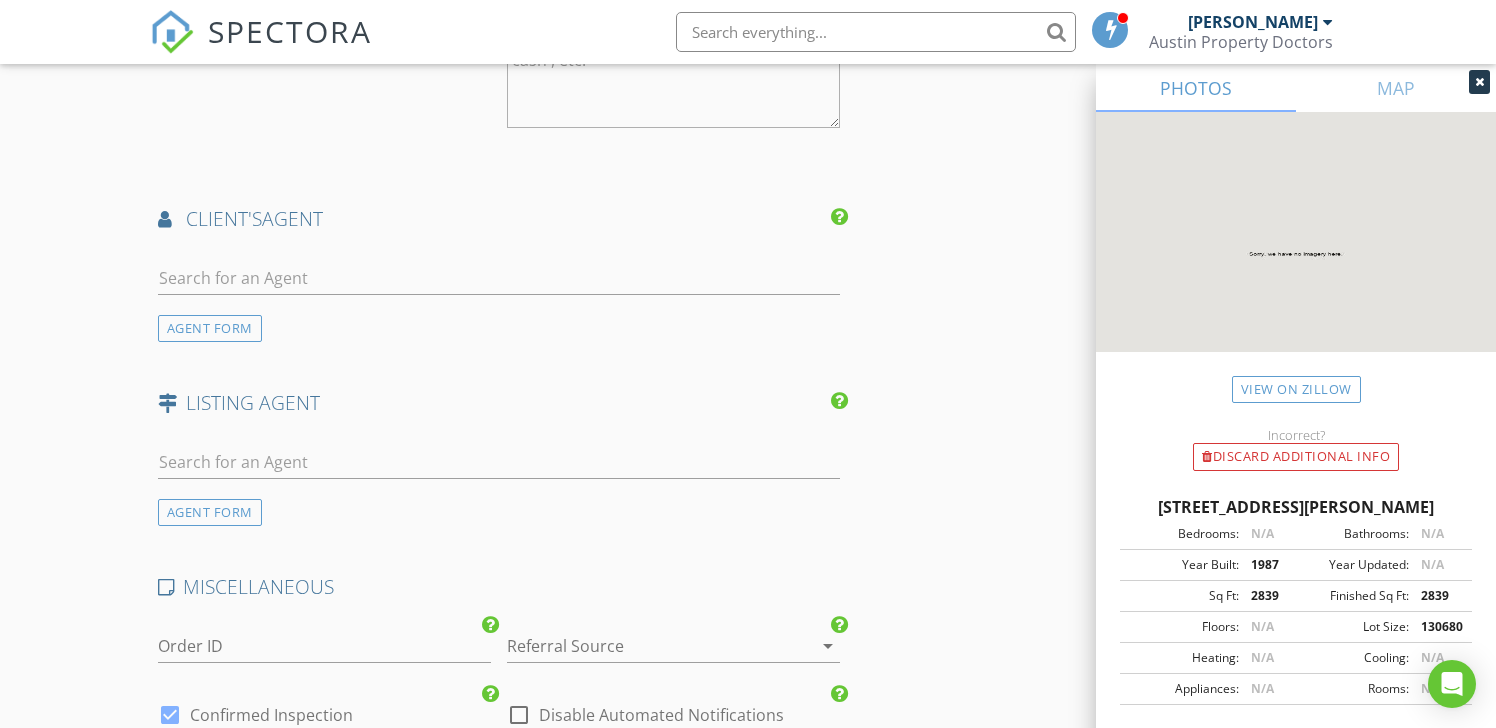 click on "AGENT FORM" at bounding box center [210, 328] 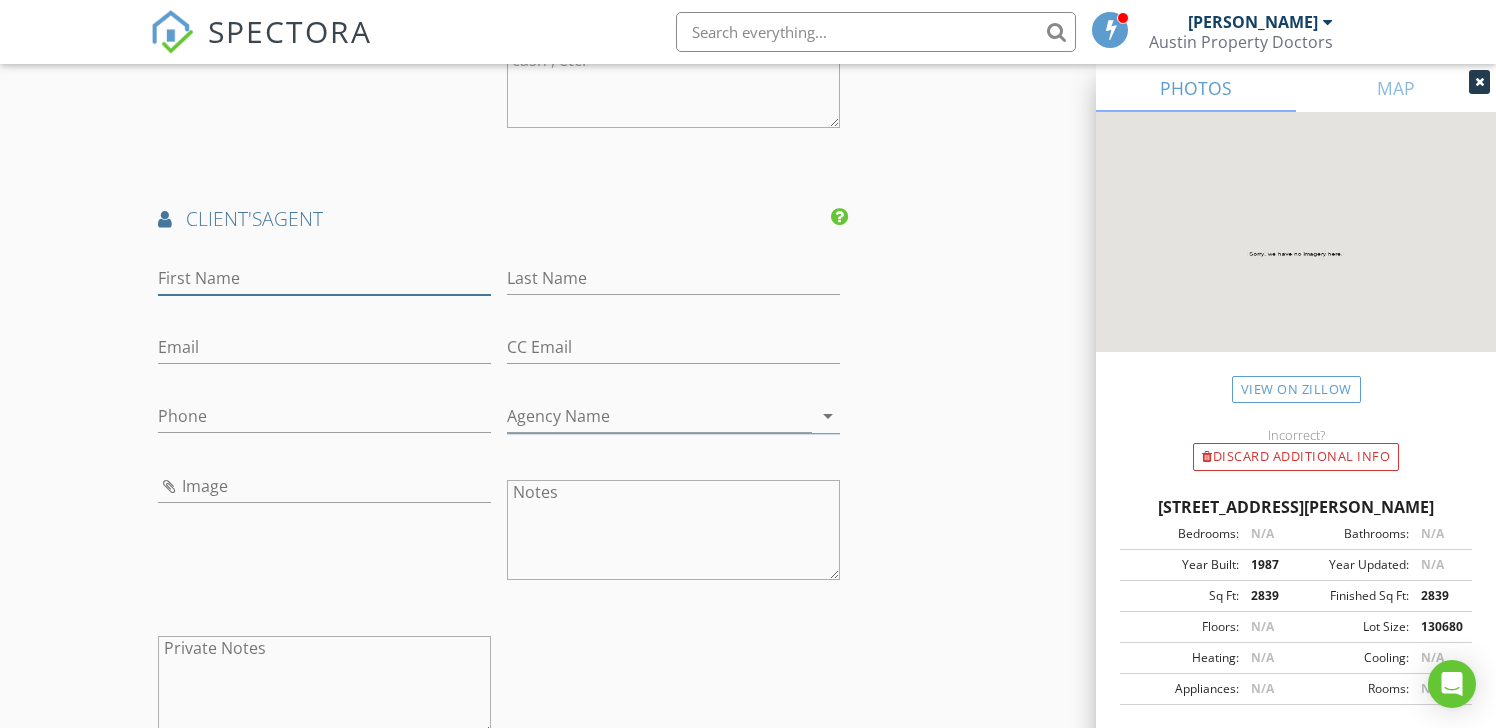 click on "First Name" at bounding box center (324, 278) 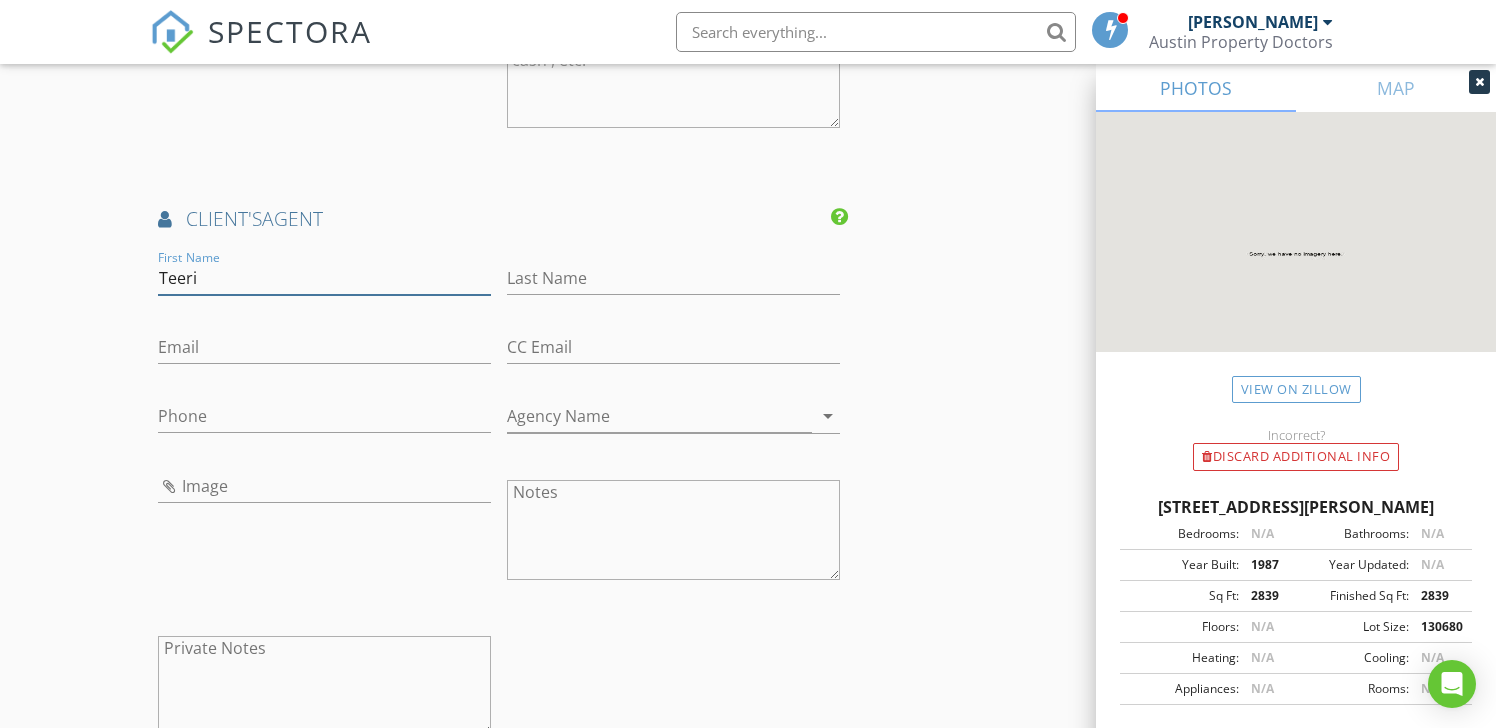 type on "Teeri" 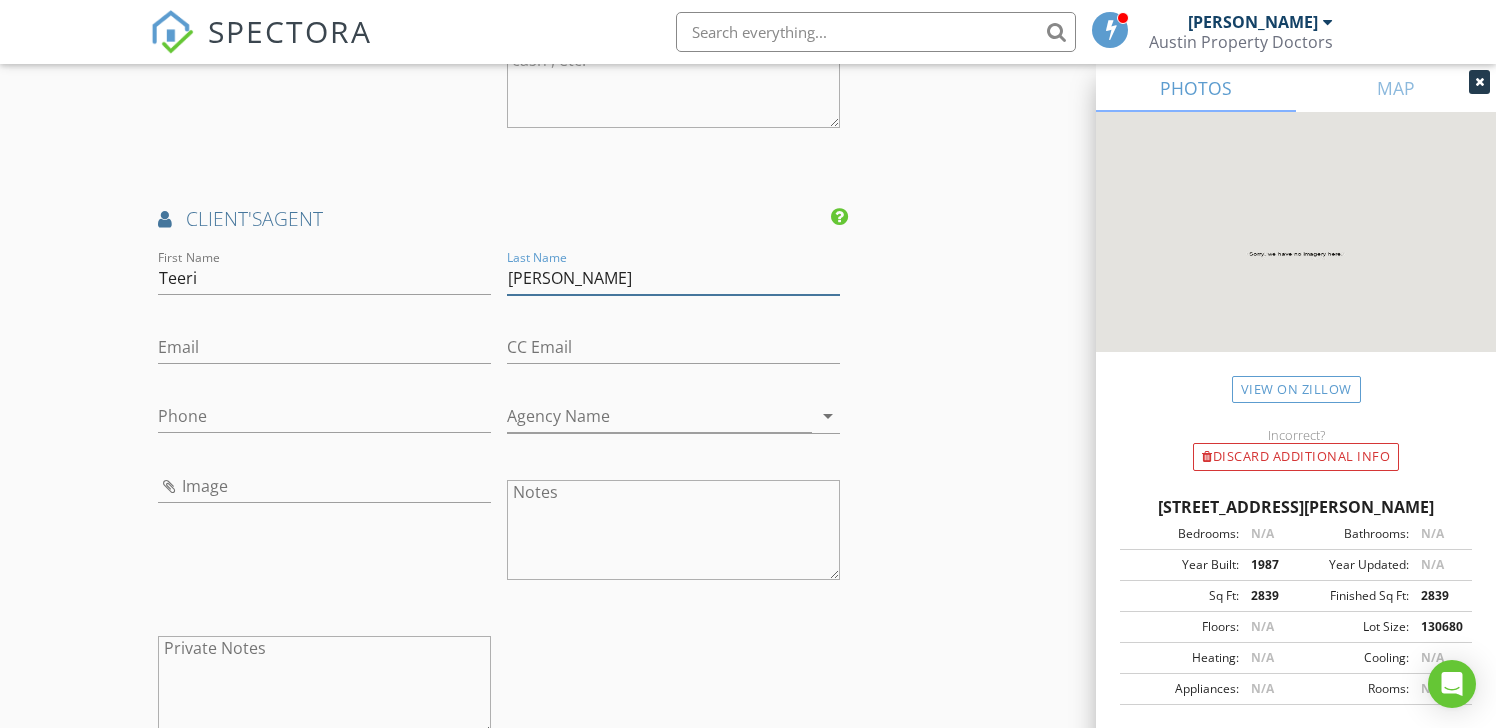 type on "[PERSON_NAME]" 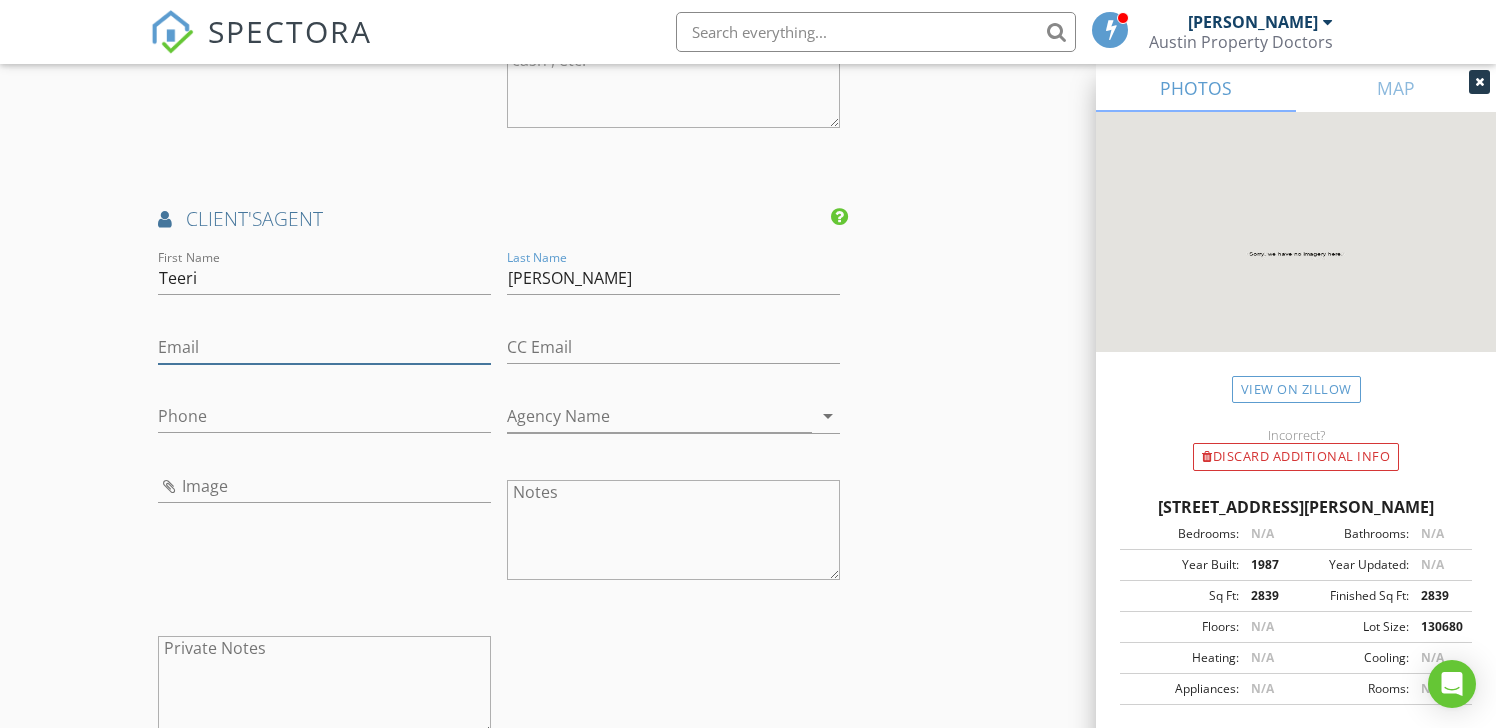 drag, startPoint x: 166, startPoint y: 351, endPoint x: 78, endPoint y: 351, distance: 88 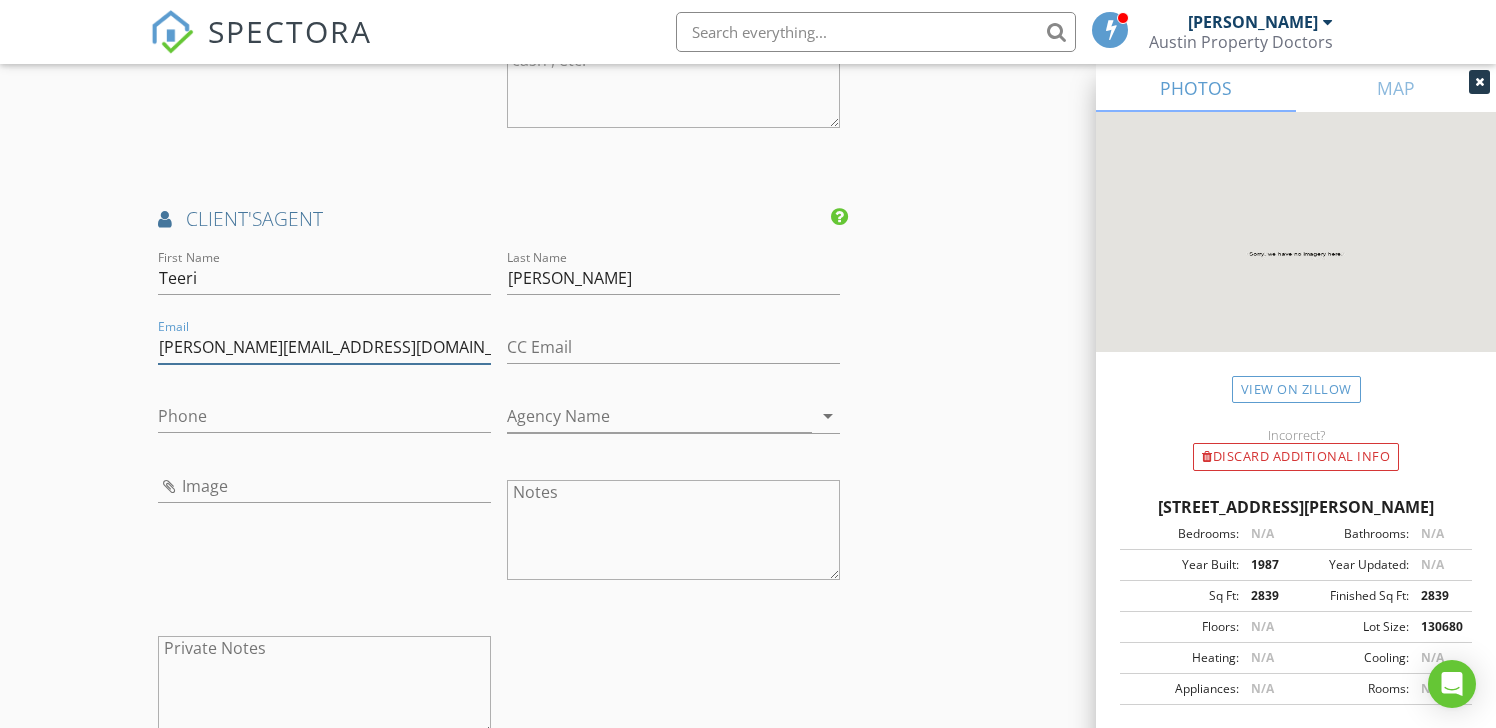 type on "[PERSON_NAME][EMAIL_ADDRESS][DOMAIN_NAME]" 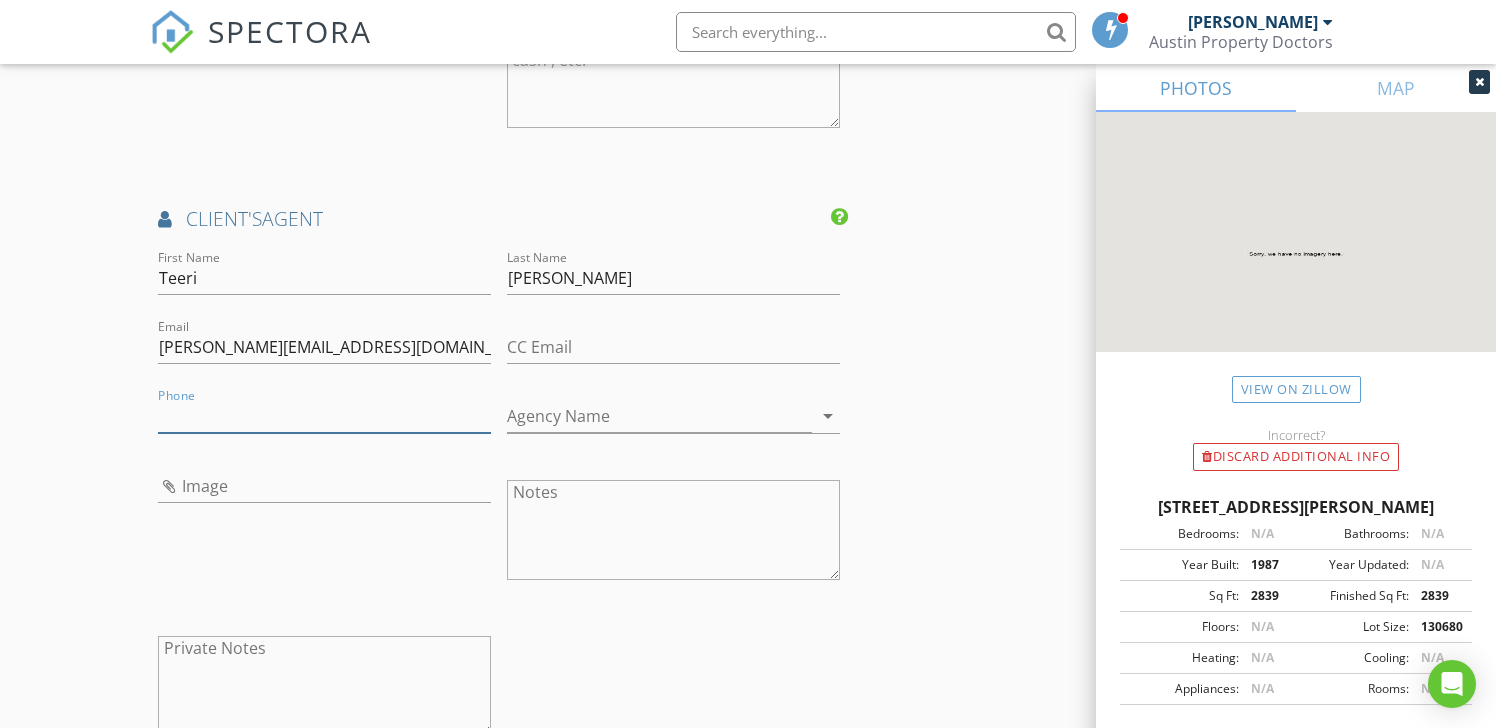 click on "Phone" at bounding box center [324, 416] 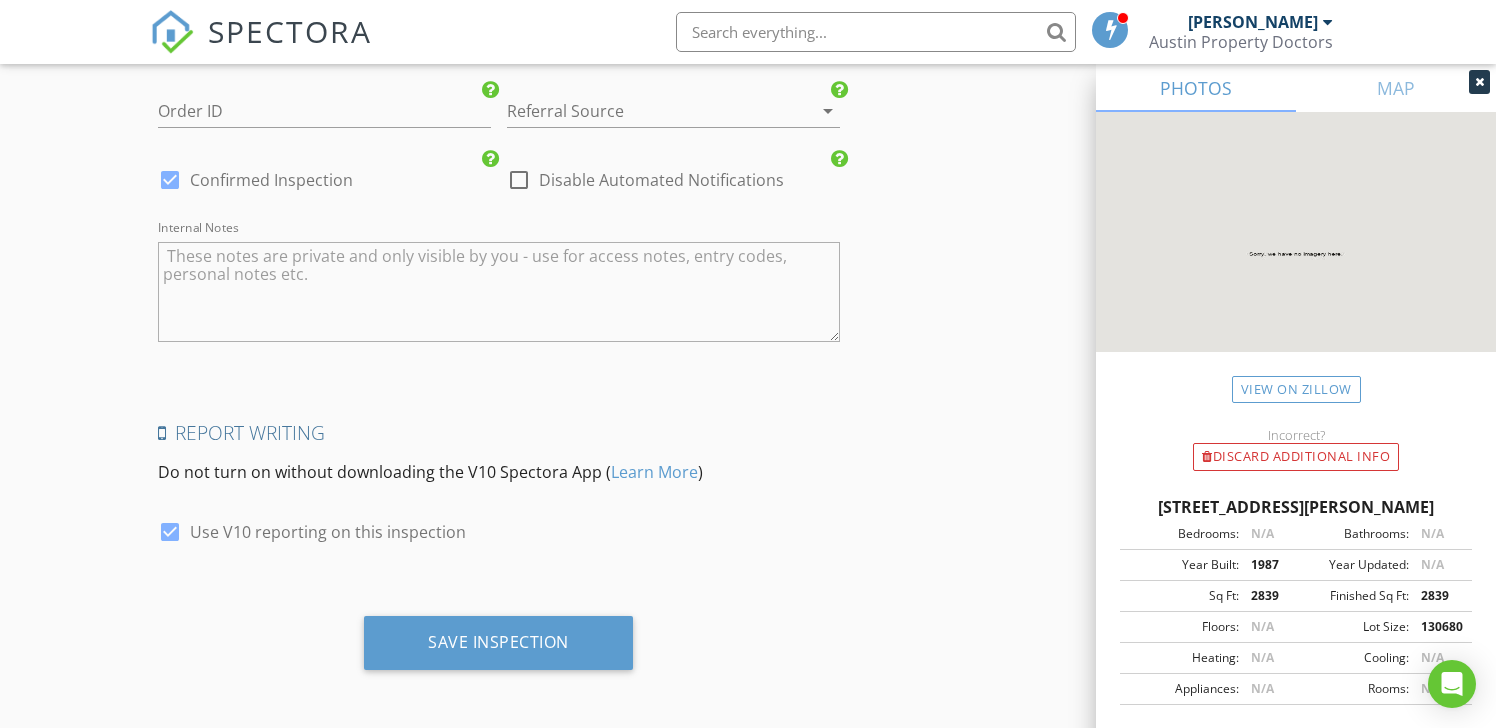 scroll, scrollTop: 3791, scrollLeft: 0, axis: vertical 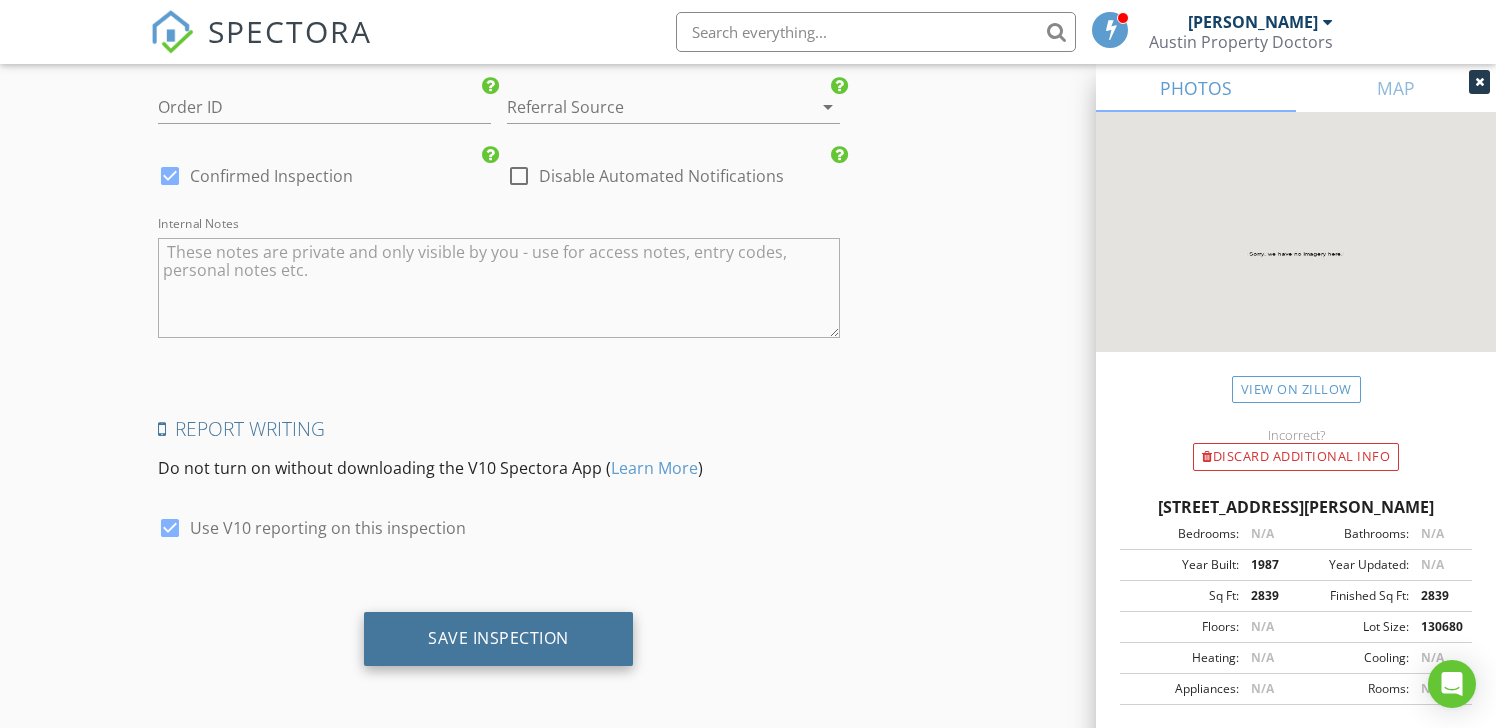 type on "[PHONE_NUMBER]" 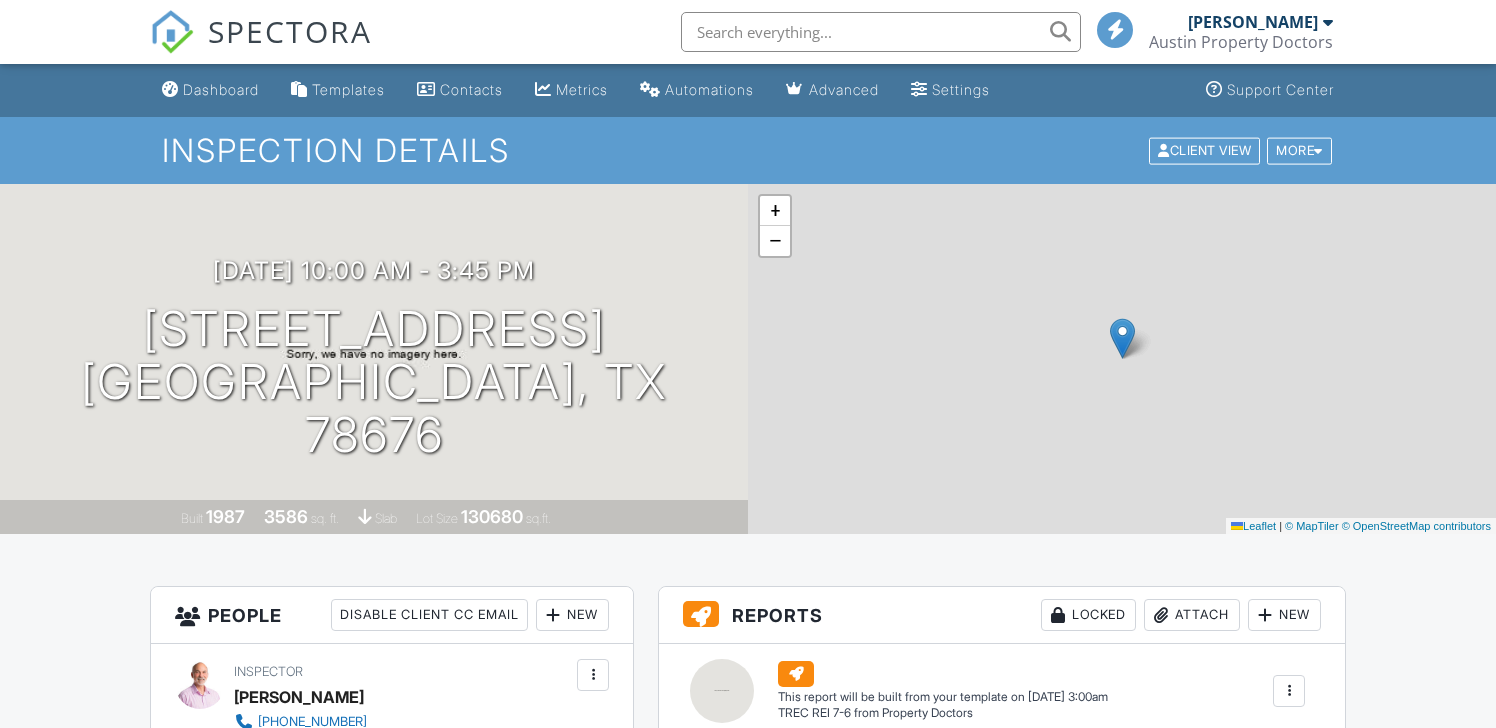 scroll, scrollTop: 0, scrollLeft: 0, axis: both 